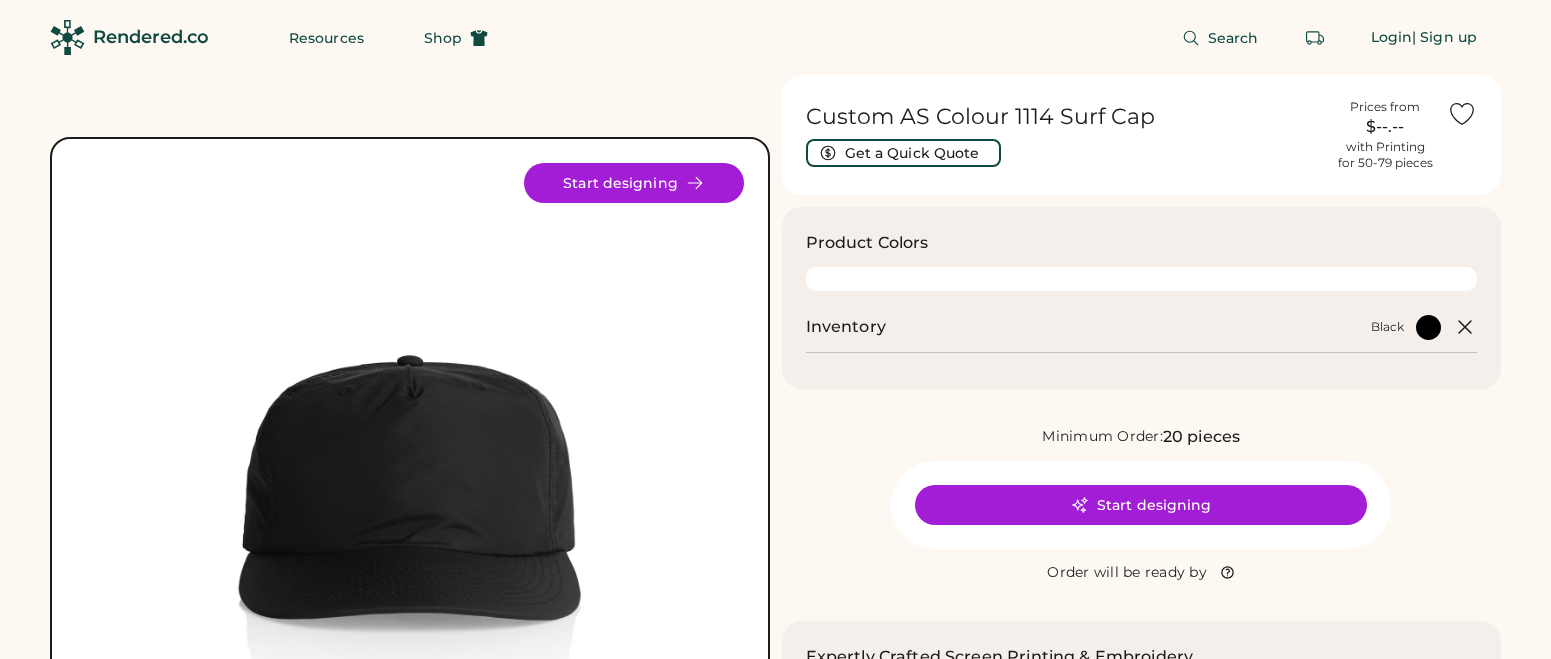 scroll, scrollTop: 0, scrollLeft: 0, axis: both 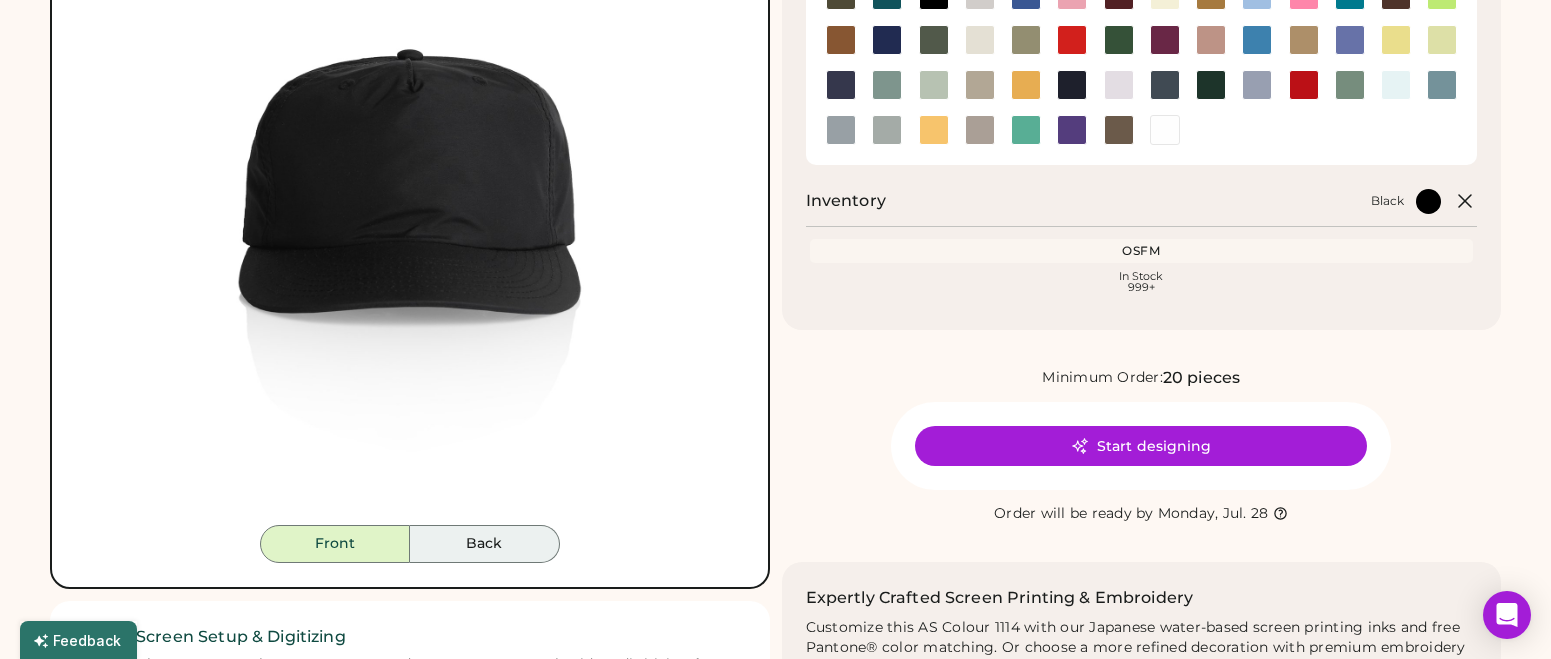 click on "Back" at bounding box center (485, 544) 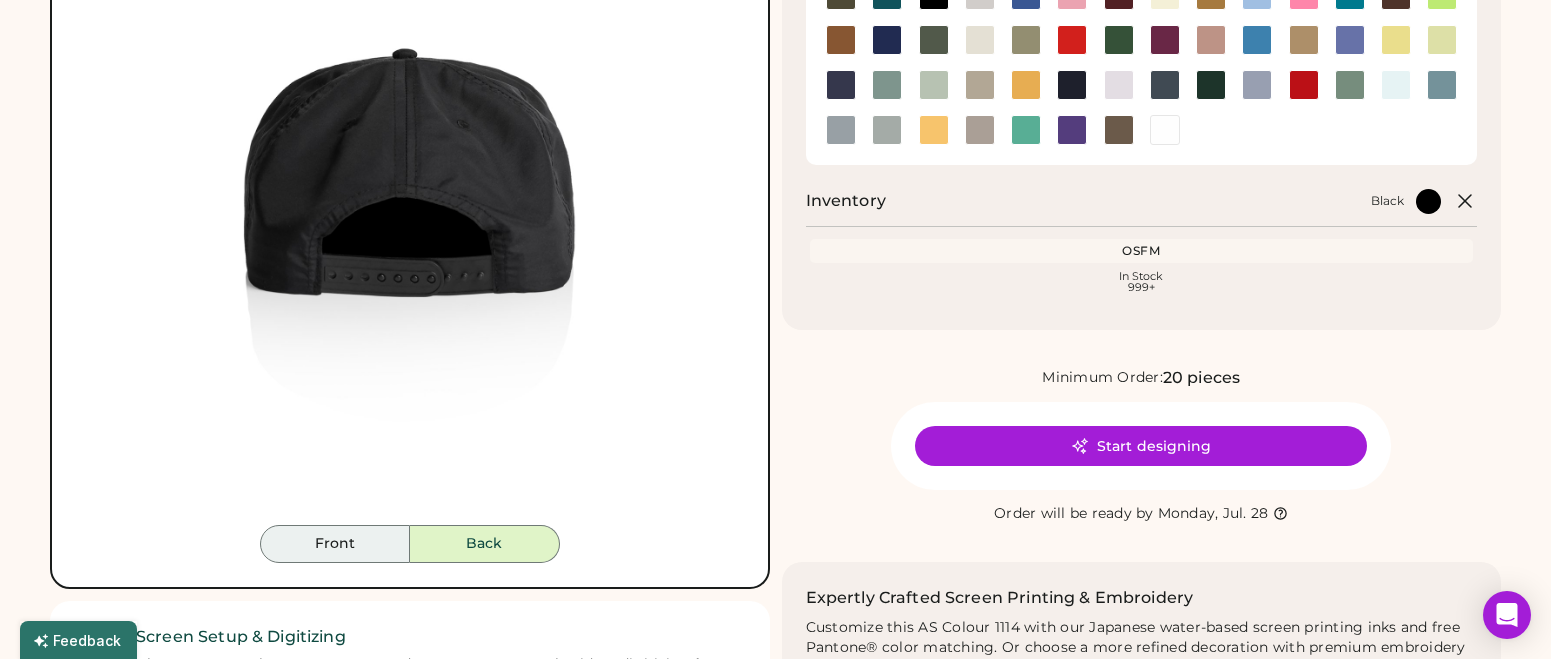 click on "Front" at bounding box center [335, 544] 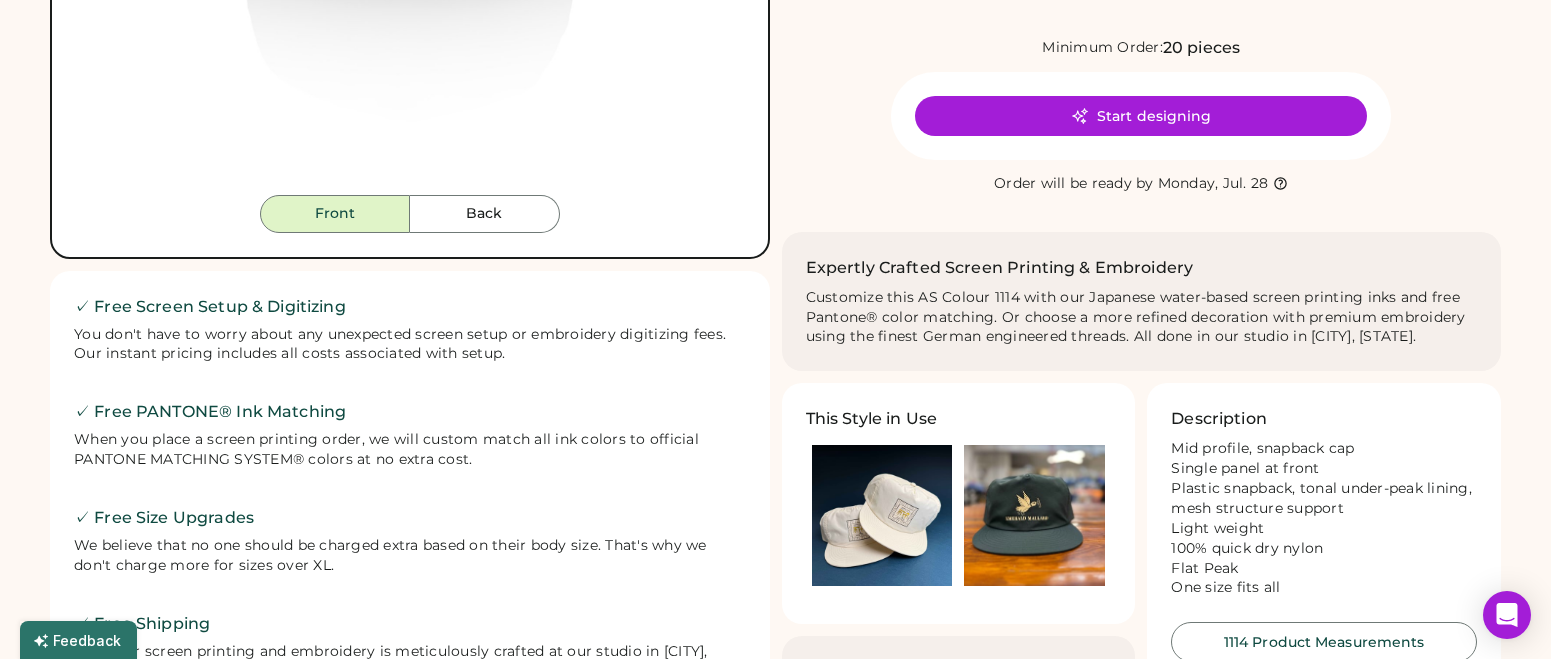 scroll, scrollTop: 637, scrollLeft: 0, axis: vertical 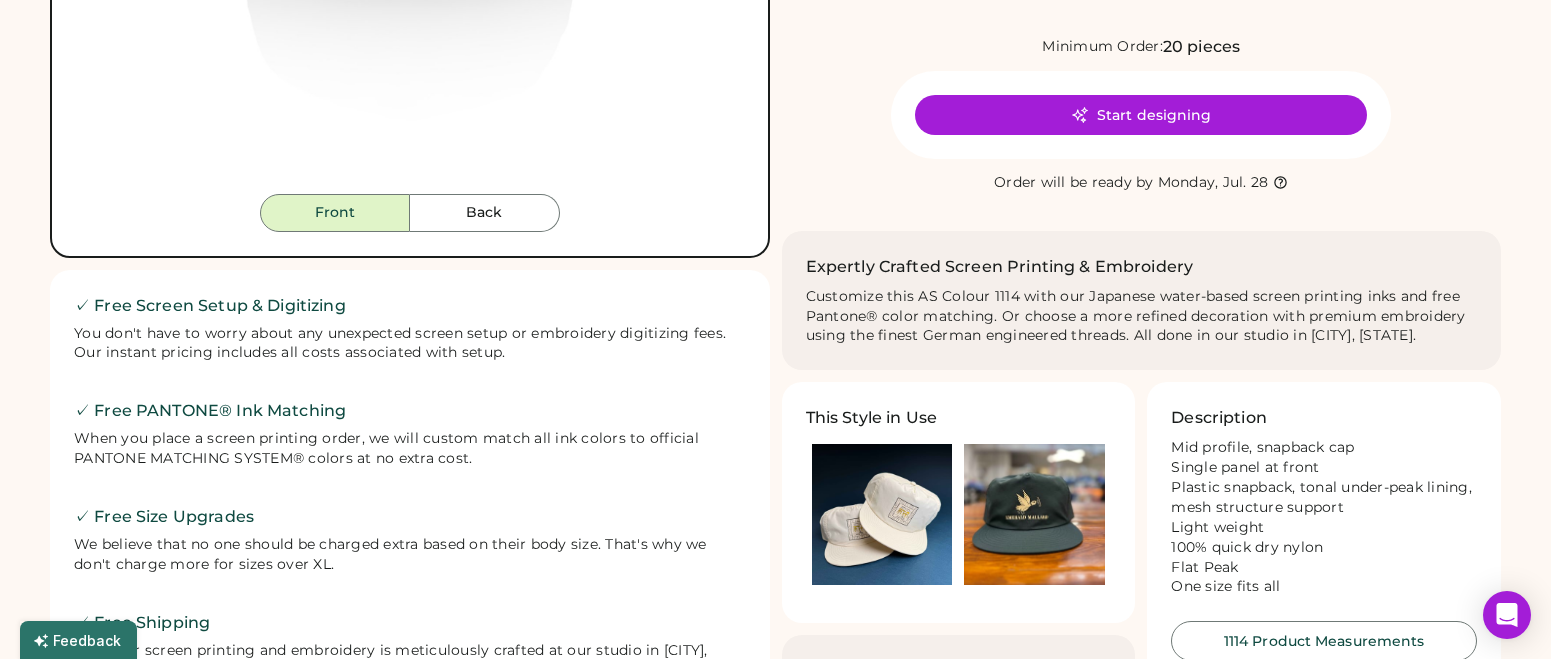 click at bounding box center (882, 514) 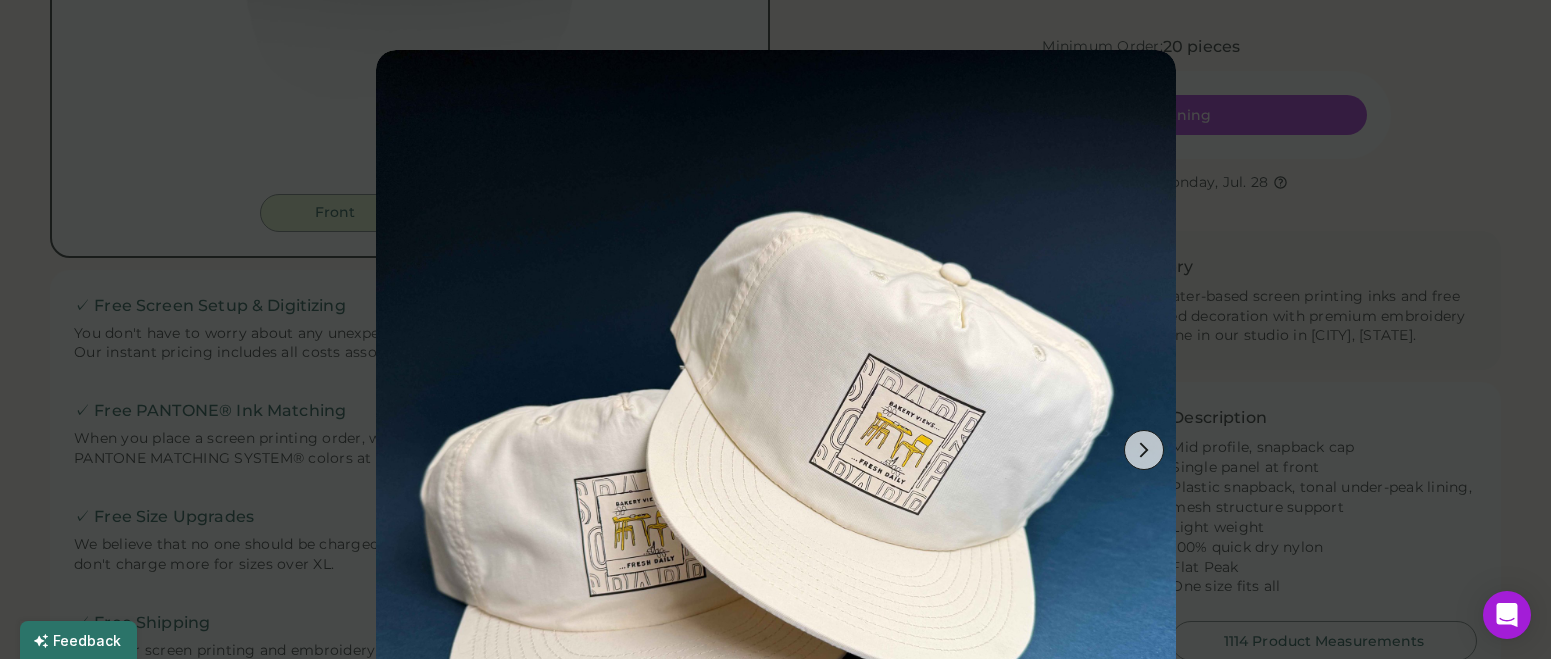 scroll, scrollTop: 72, scrollLeft: 0, axis: vertical 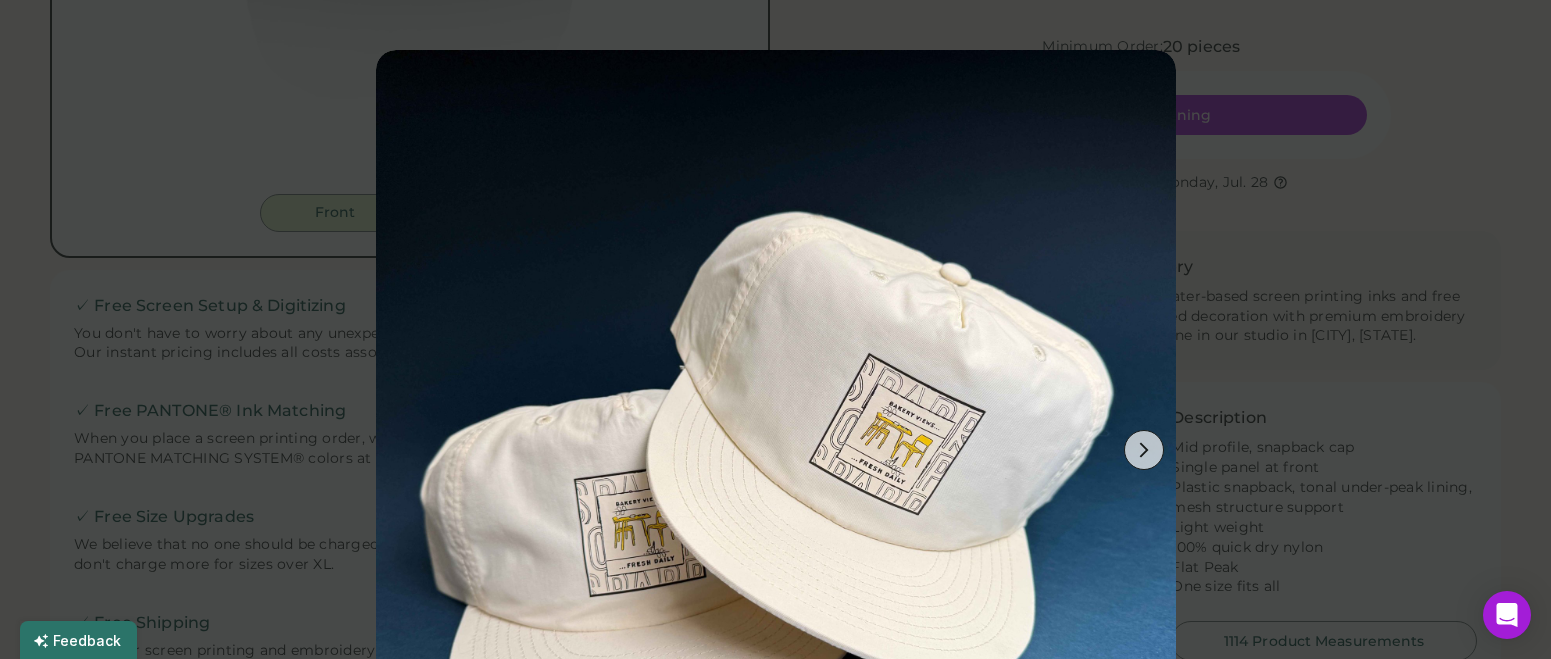 click at bounding box center (776, 450) 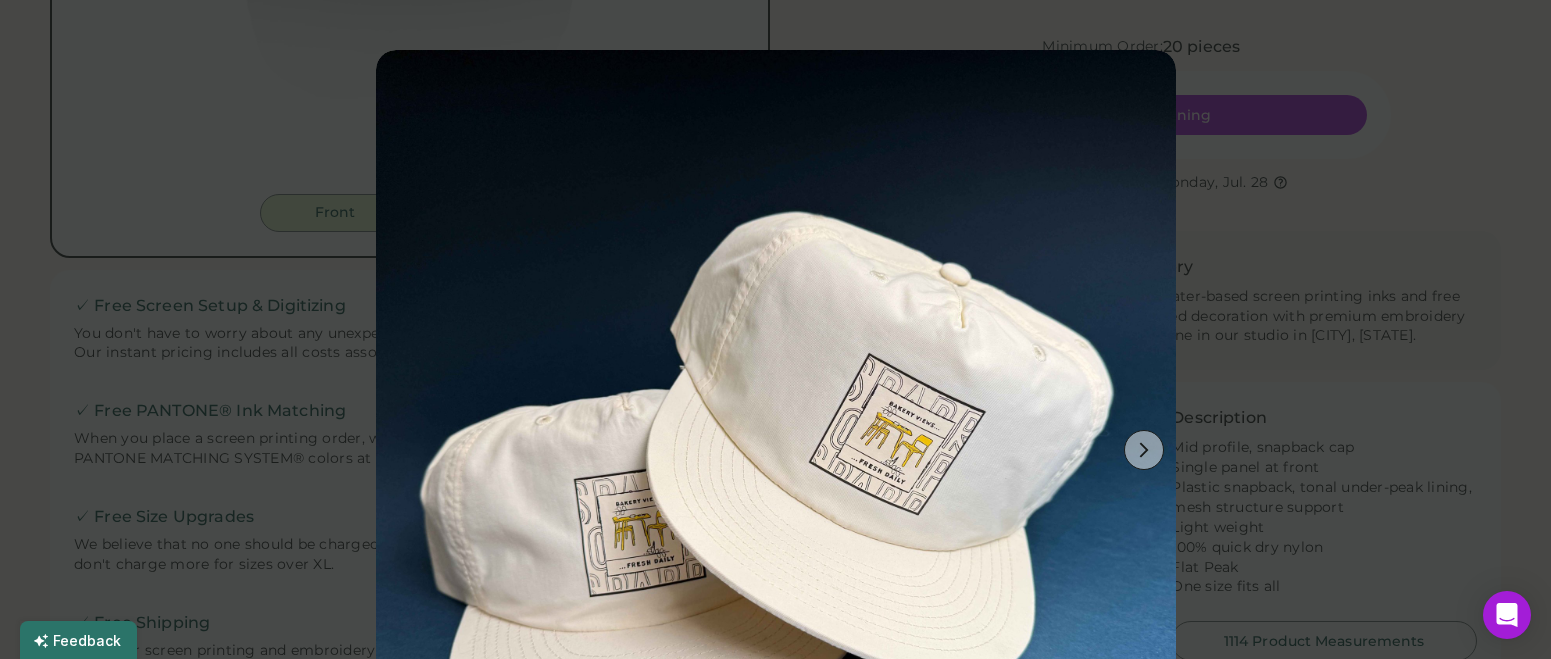 click at bounding box center (1144, 450) 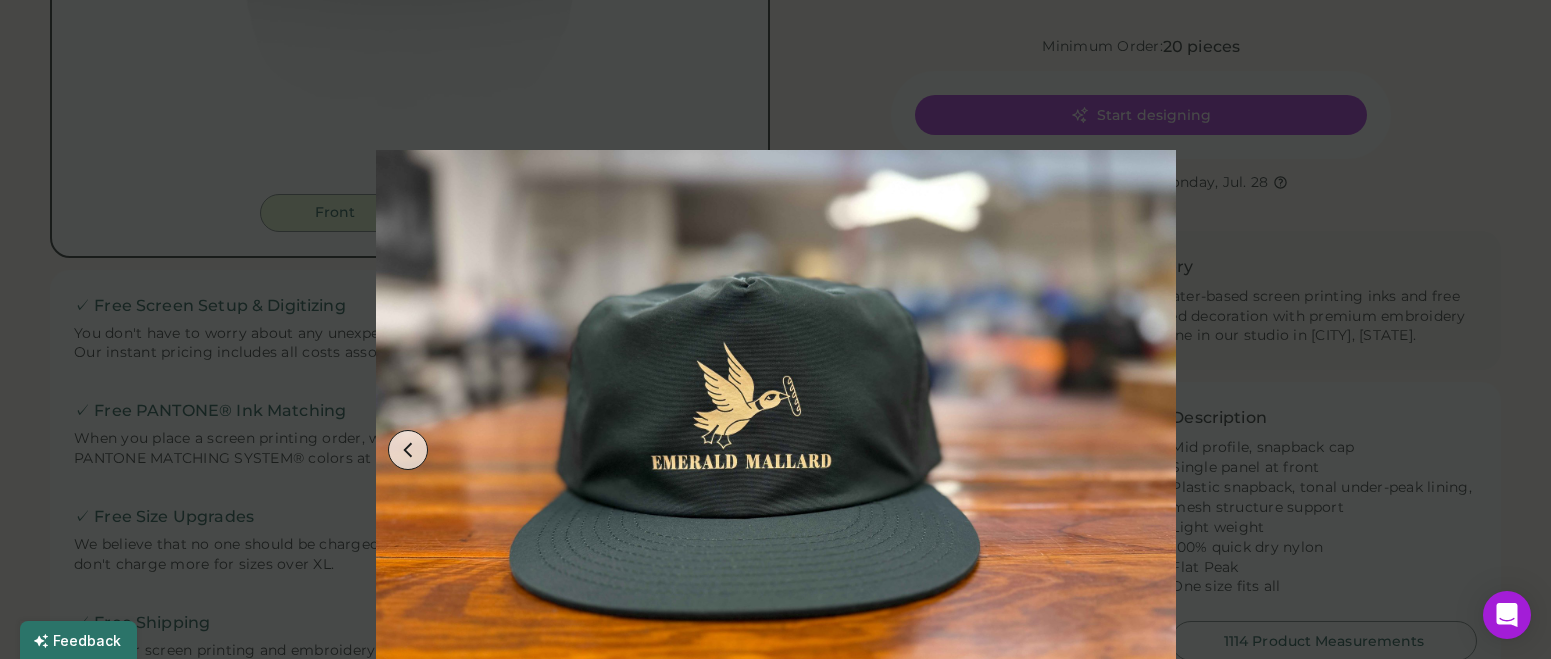 click at bounding box center [775, 329] 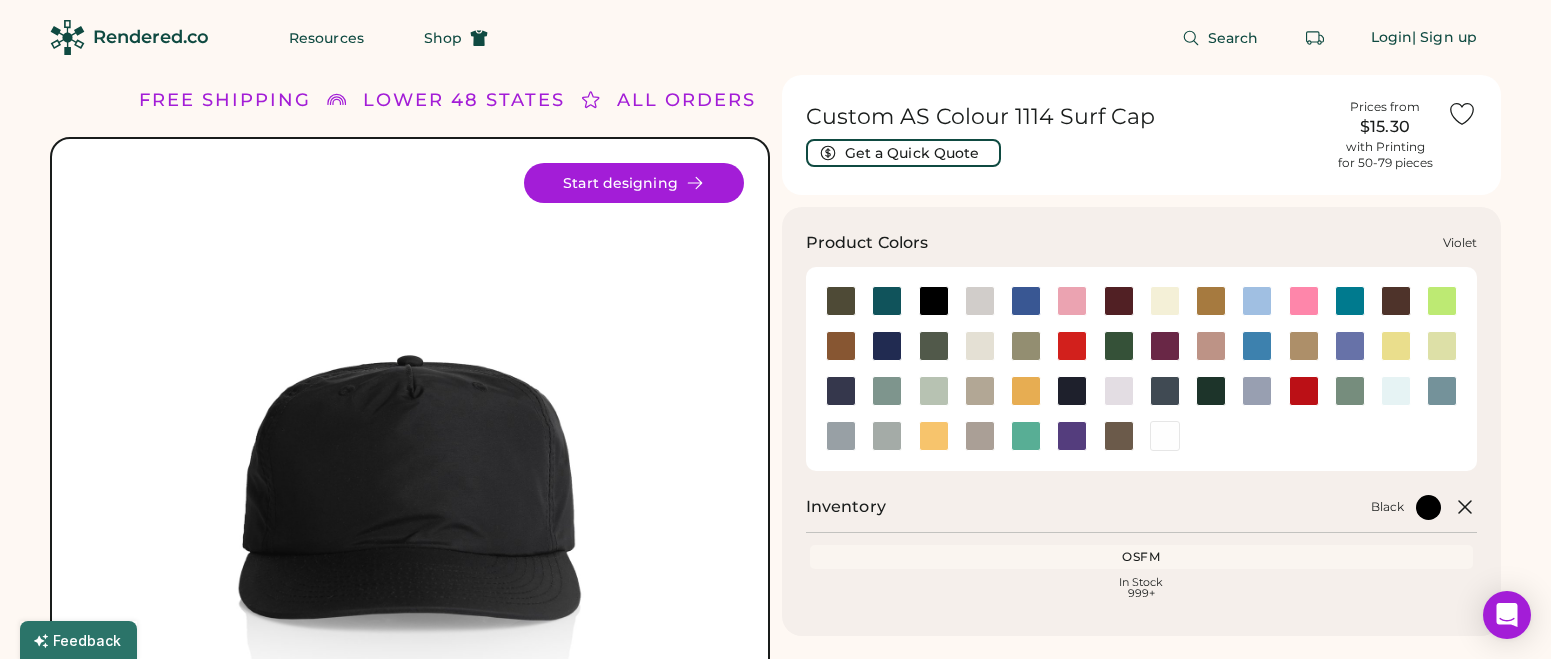scroll, scrollTop: 0, scrollLeft: 0, axis: both 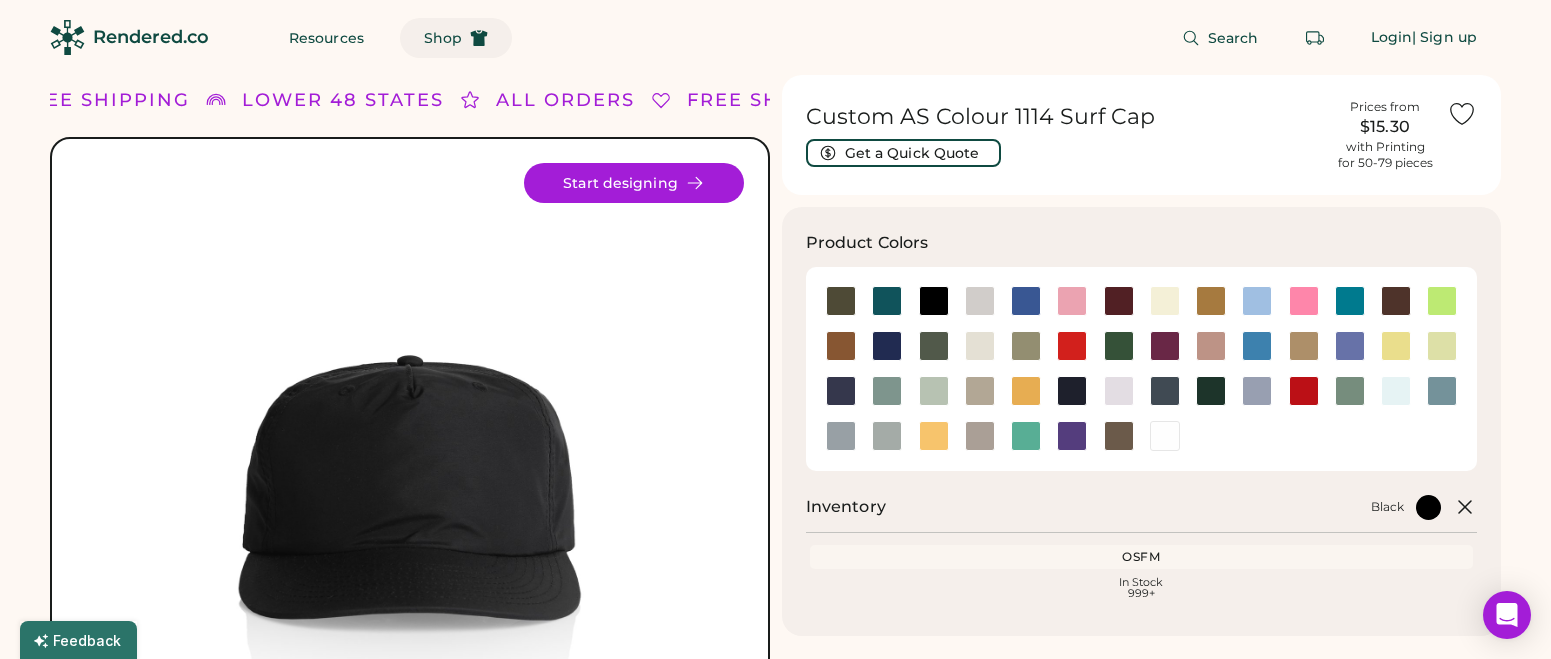 click on "Shop" at bounding box center [443, 38] 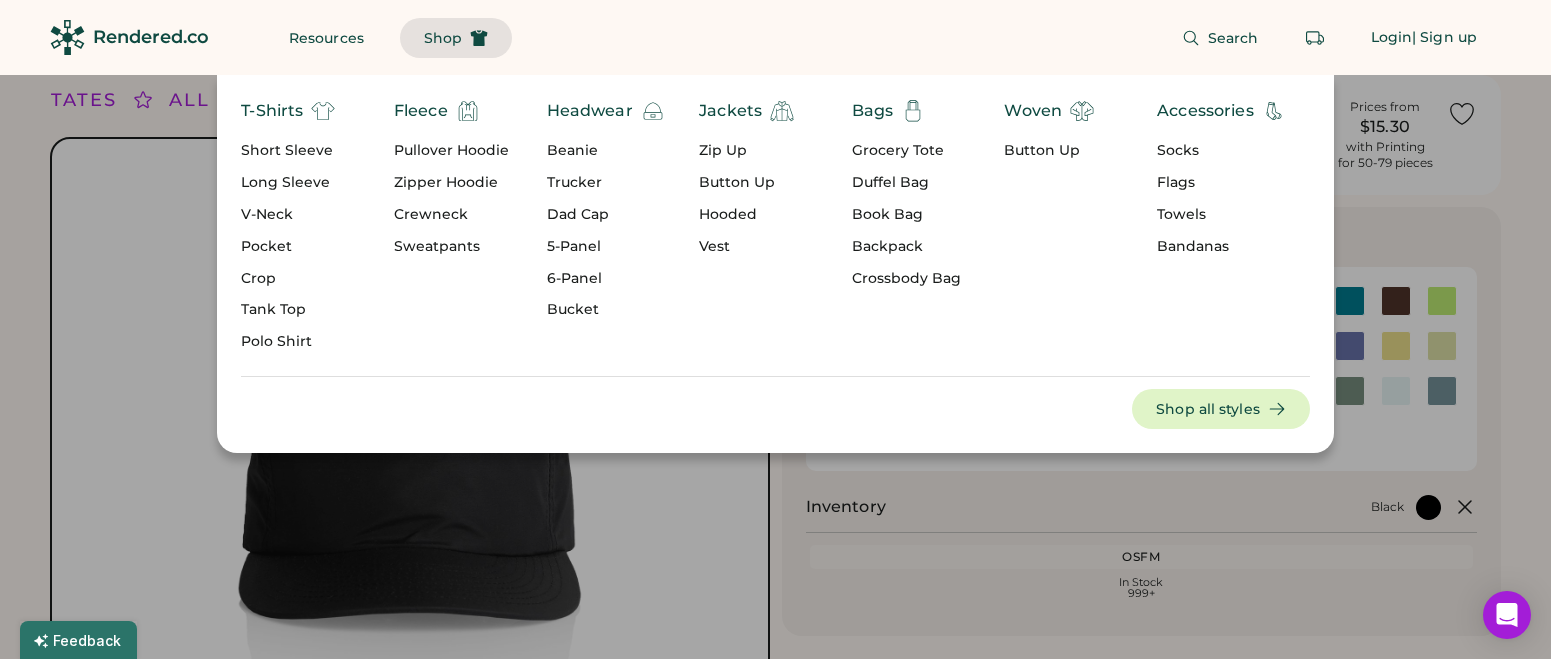 click on "5-Panel" at bounding box center [606, 247] 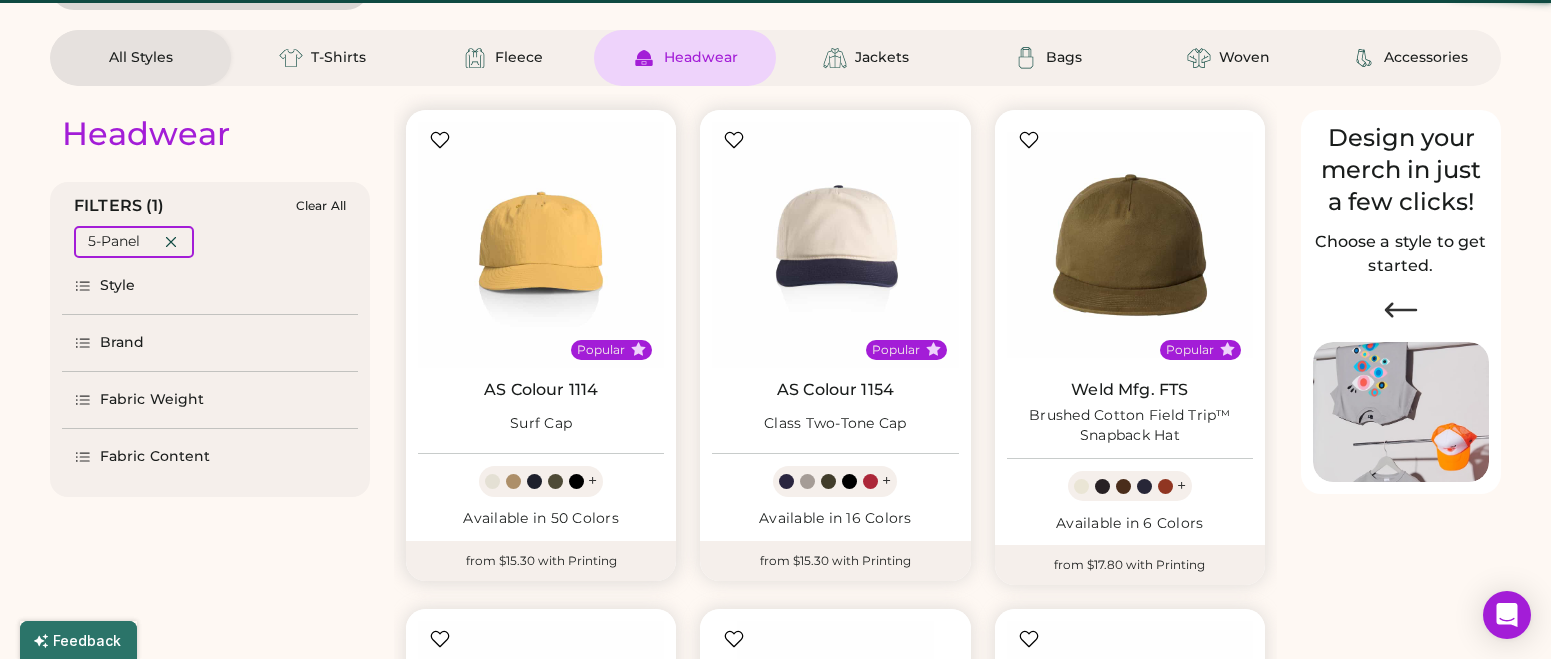 scroll, scrollTop: 137, scrollLeft: 0, axis: vertical 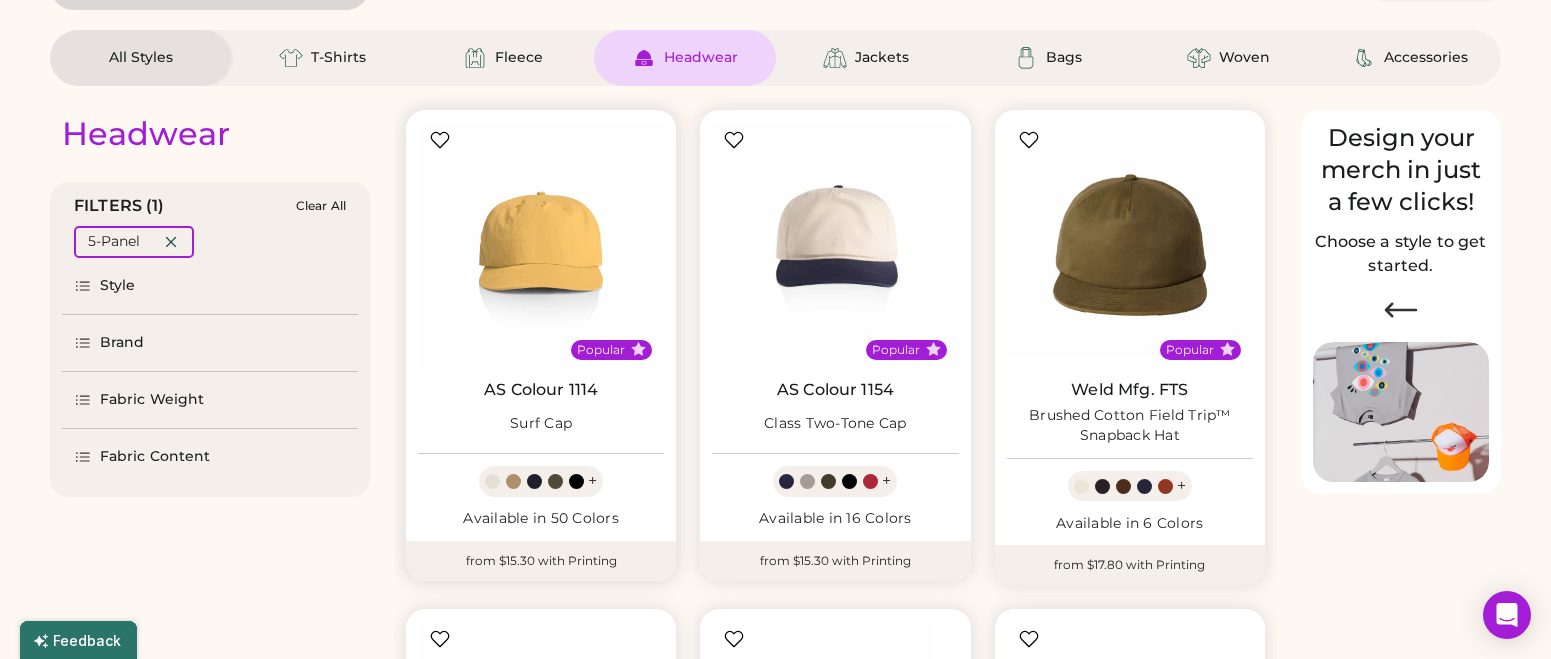 click at bounding box center (534, 481) 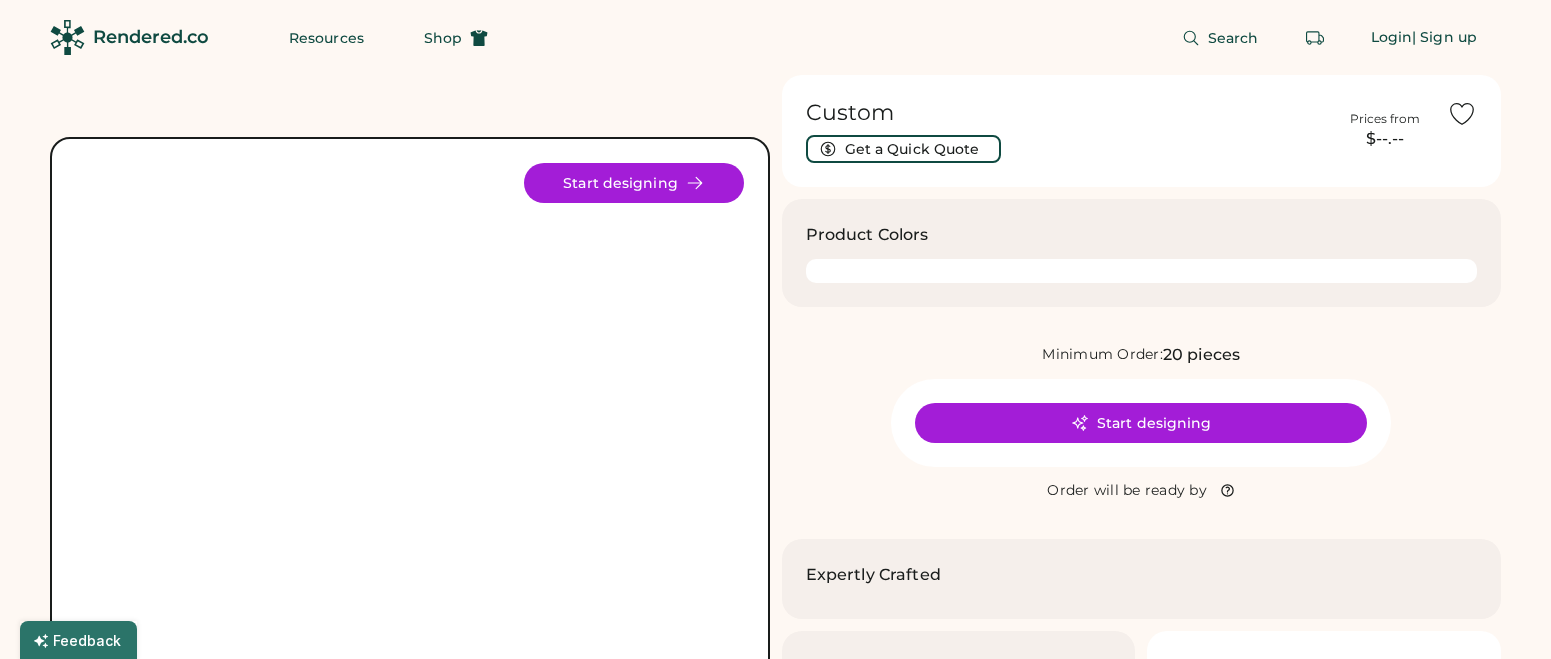 scroll, scrollTop: 0, scrollLeft: 0, axis: both 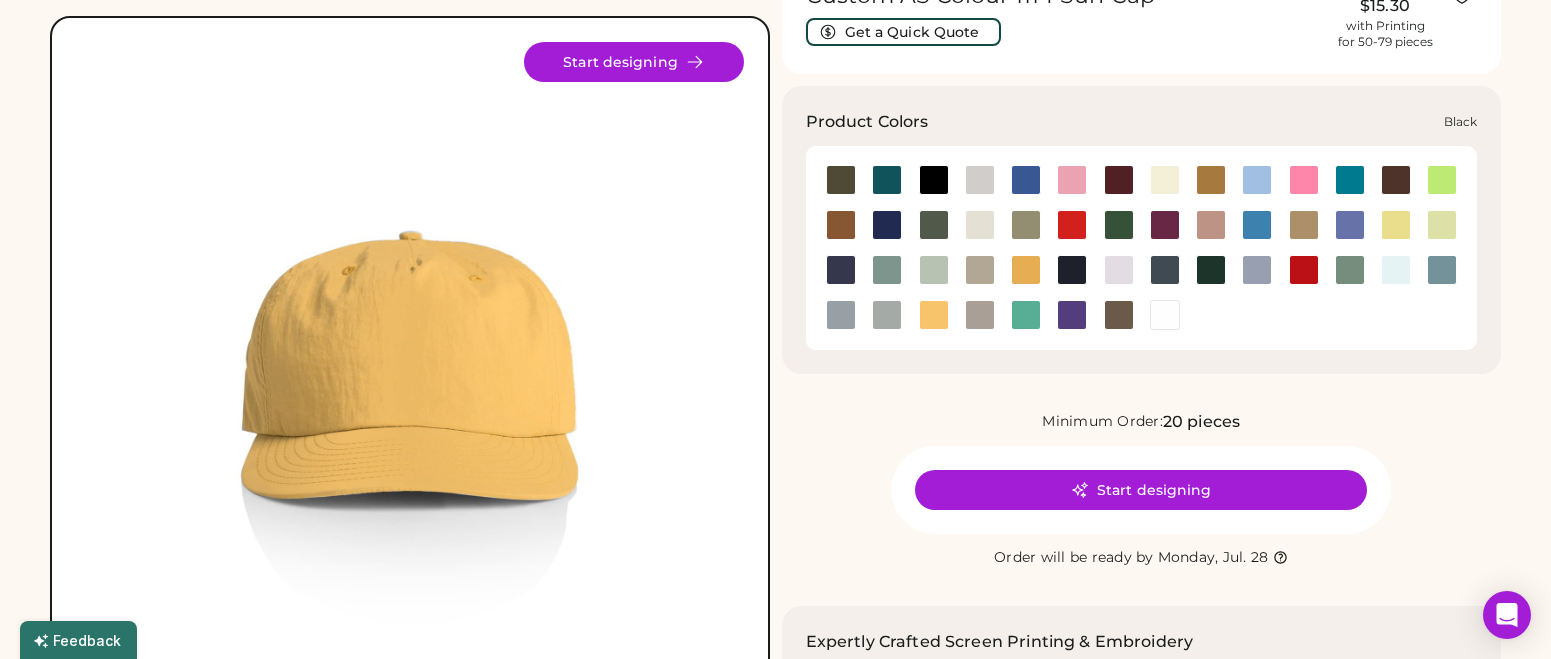 click at bounding box center (934, 180) 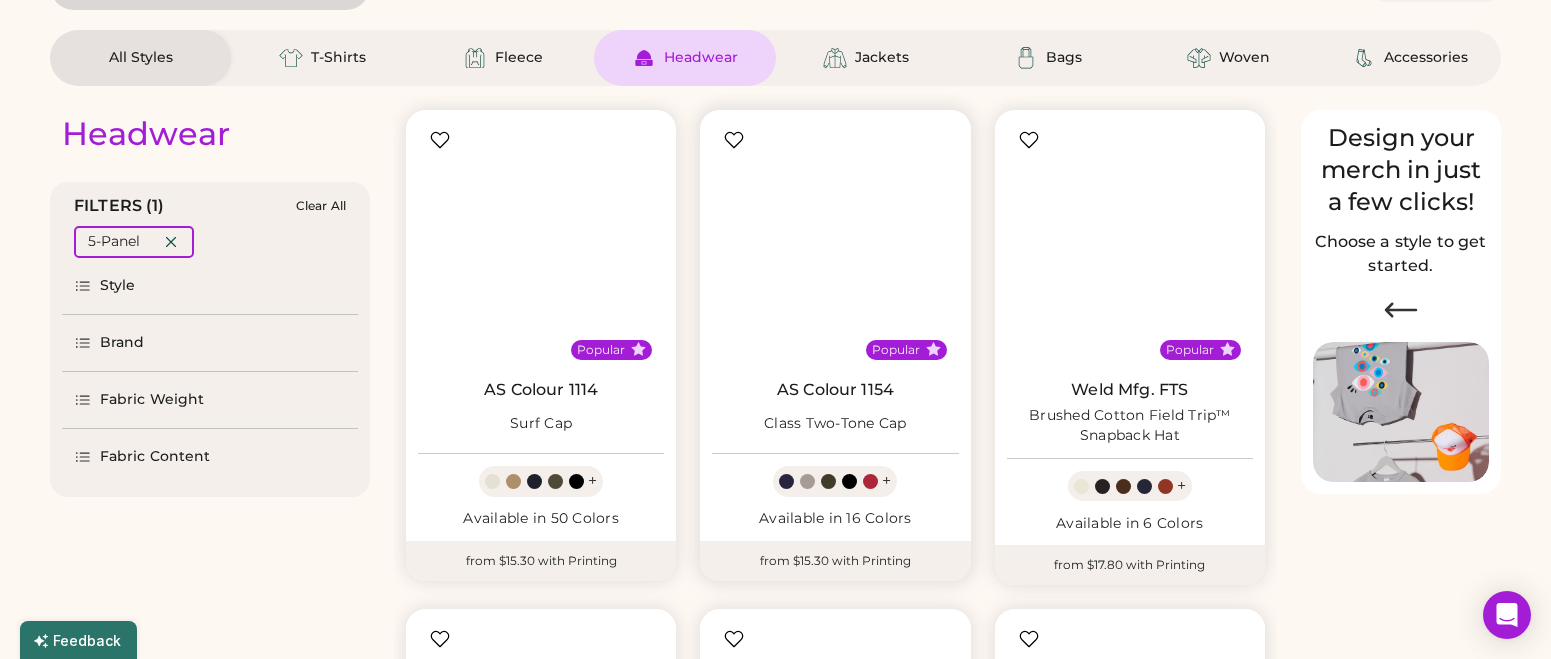scroll, scrollTop: 253, scrollLeft: 0, axis: vertical 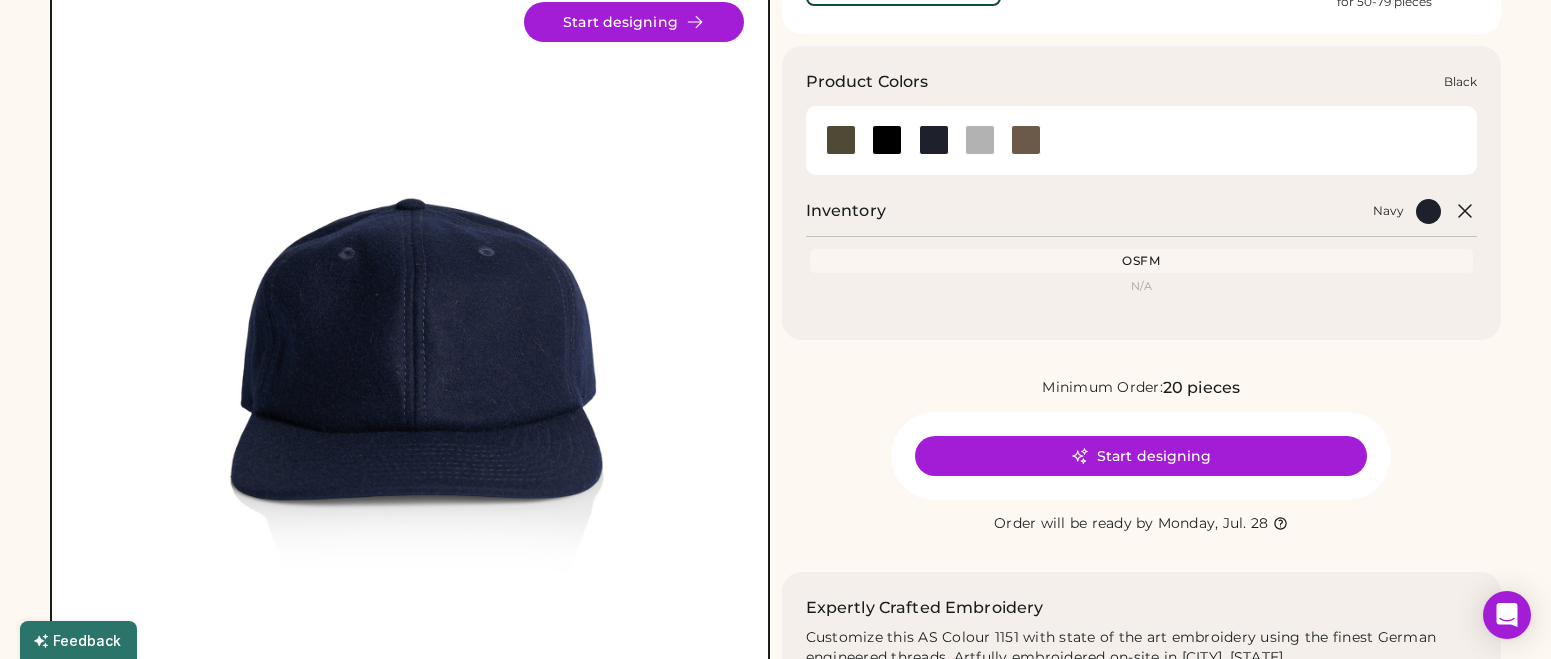 click at bounding box center (887, 140) 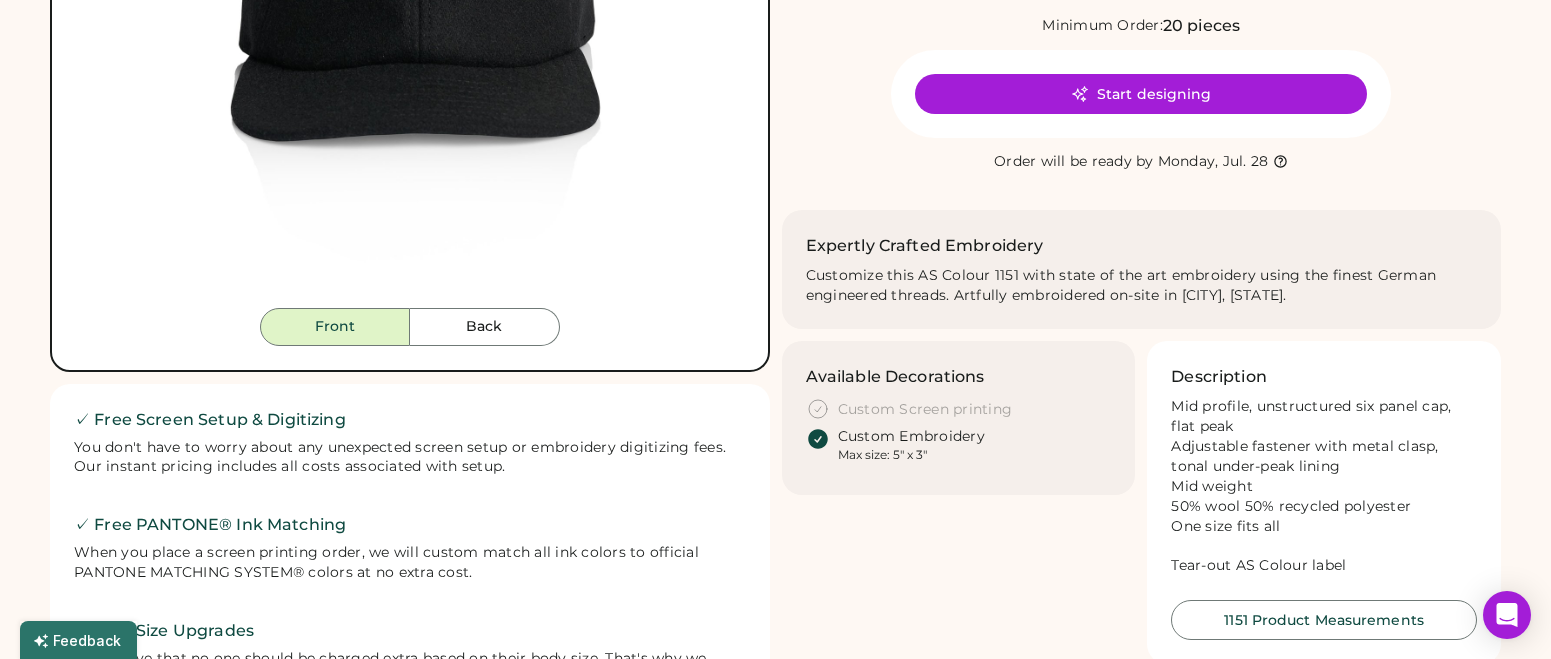 scroll, scrollTop: 528, scrollLeft: 0, axis: vertical 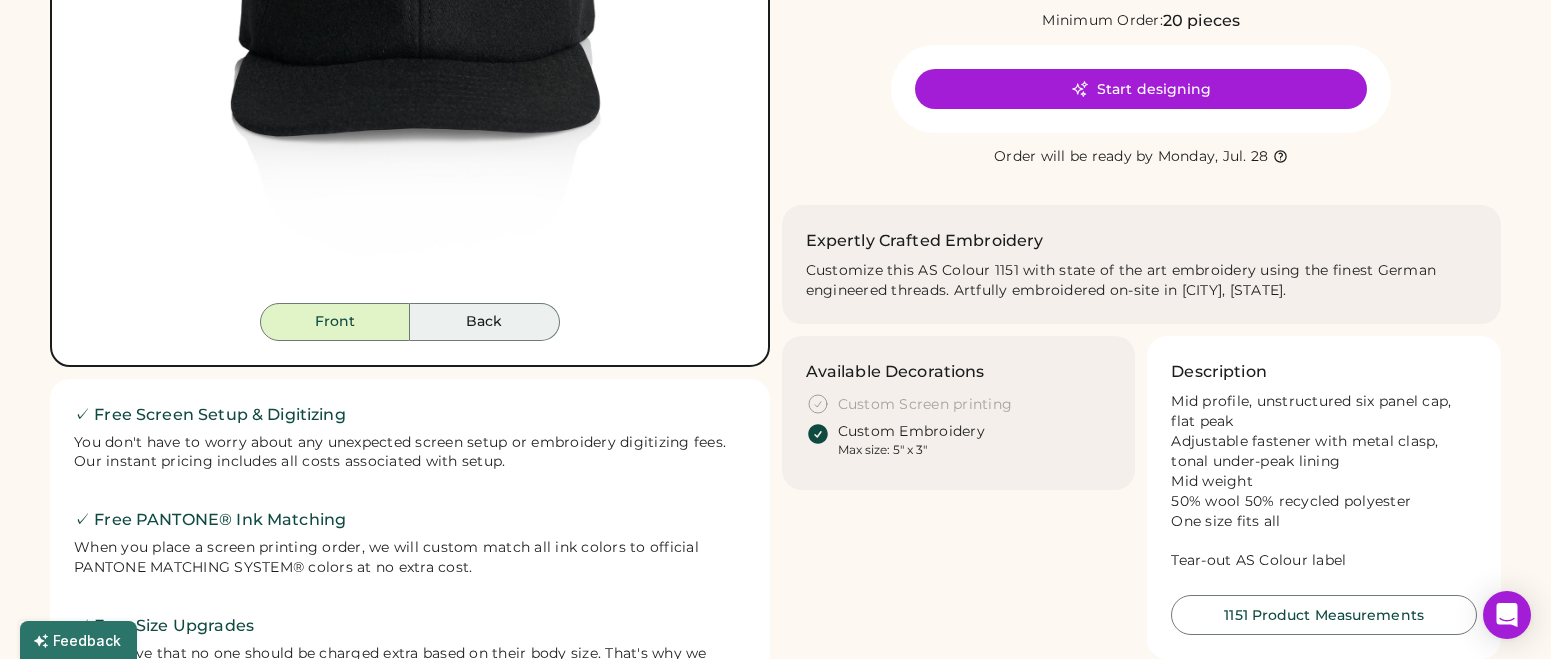 click on "Back" at bounding box center (485, 322) 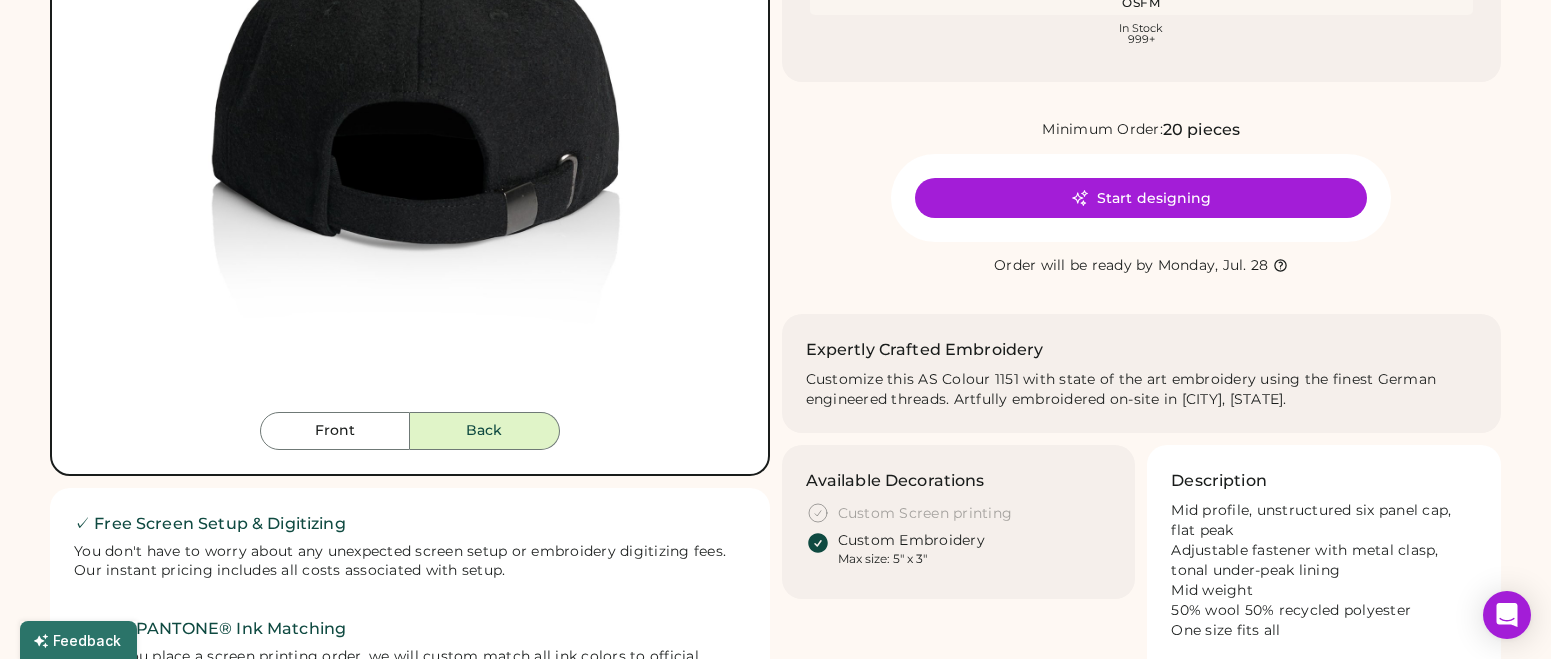 scroll, scrollTop: 441, scrollLeft: 0, axis: vertical 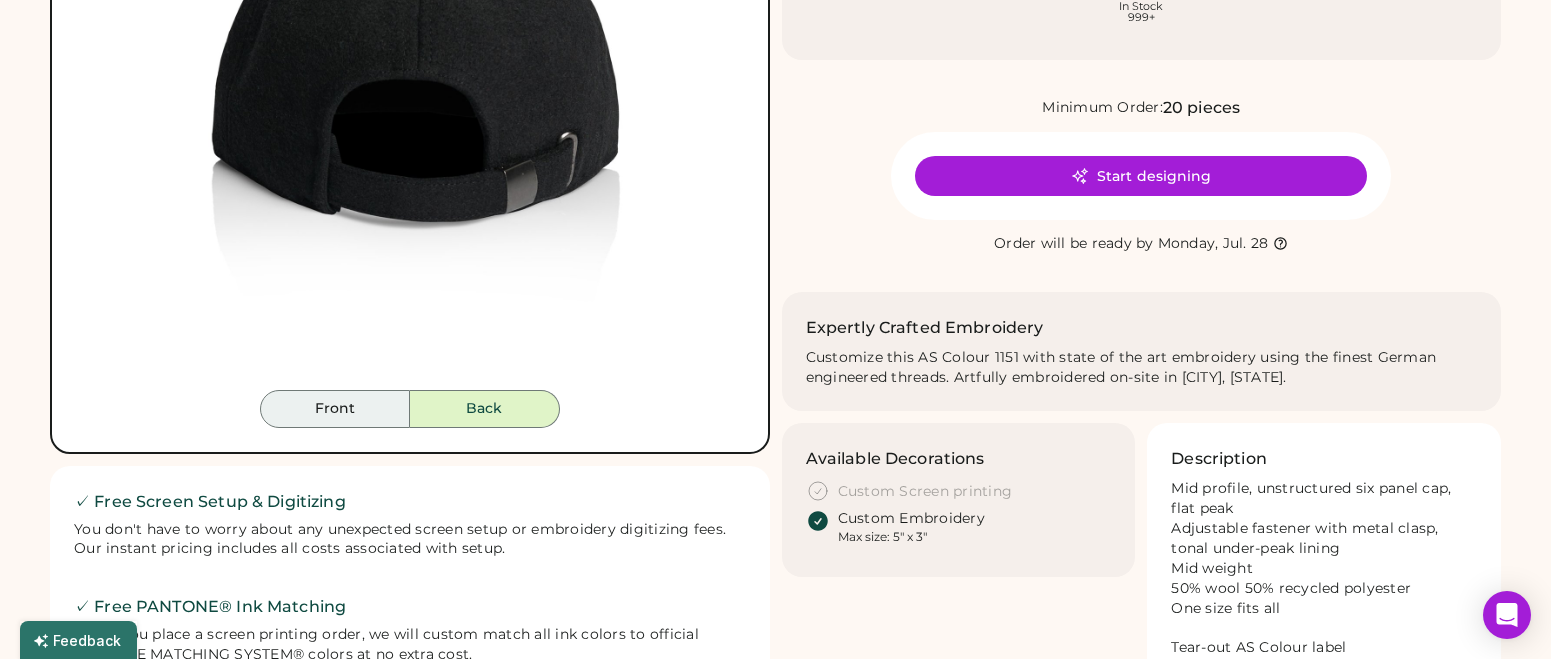 click on "Front" at bounding box center [335, 409] 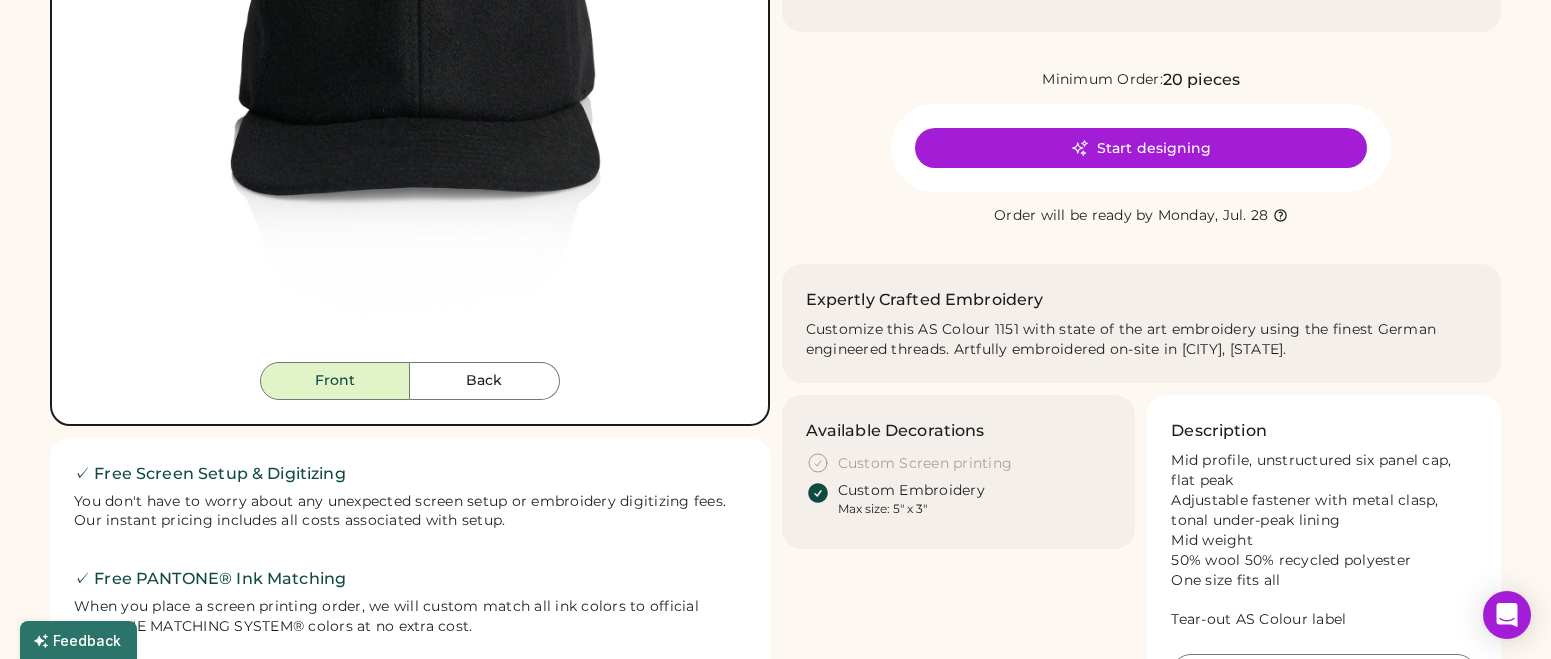 scroll, scrollTop: 492, scrollLeft: 0, axis: vertical 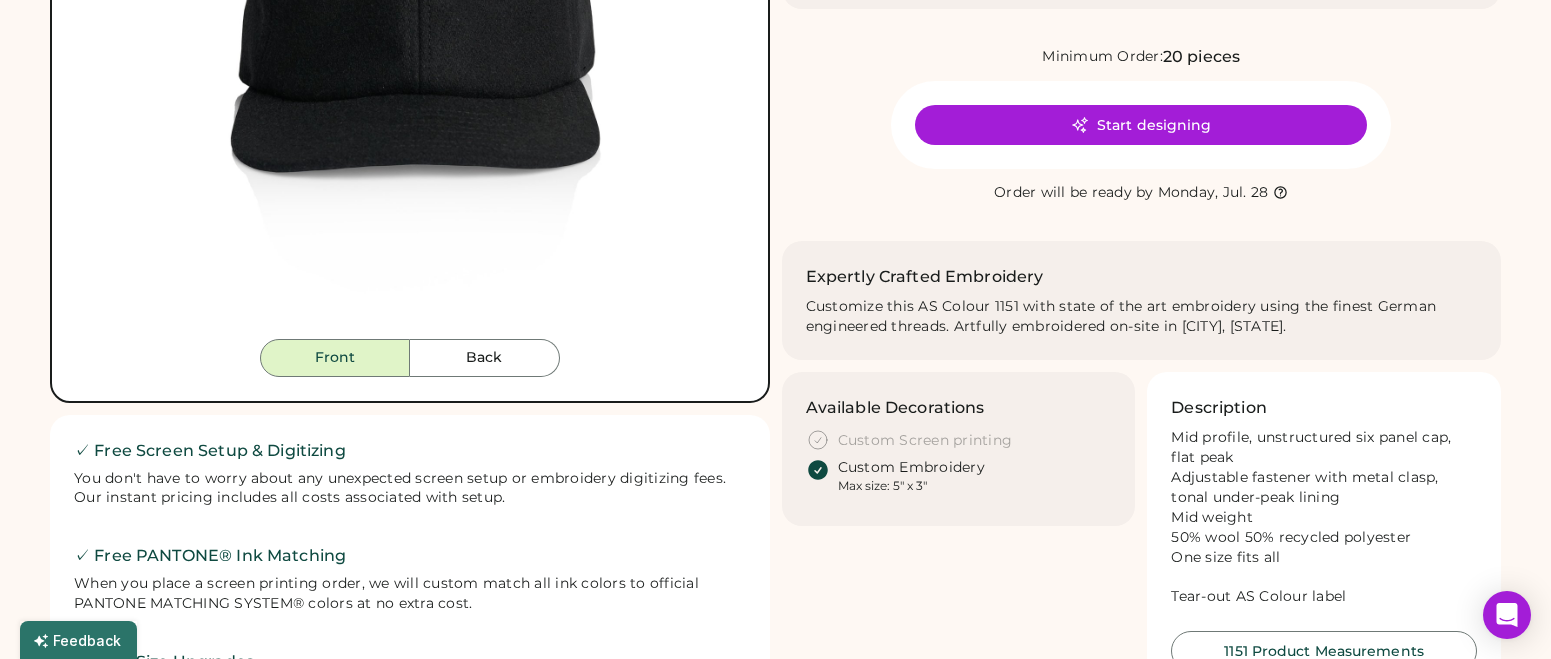 click on "Start designing" at bounding box center (1141, 125) 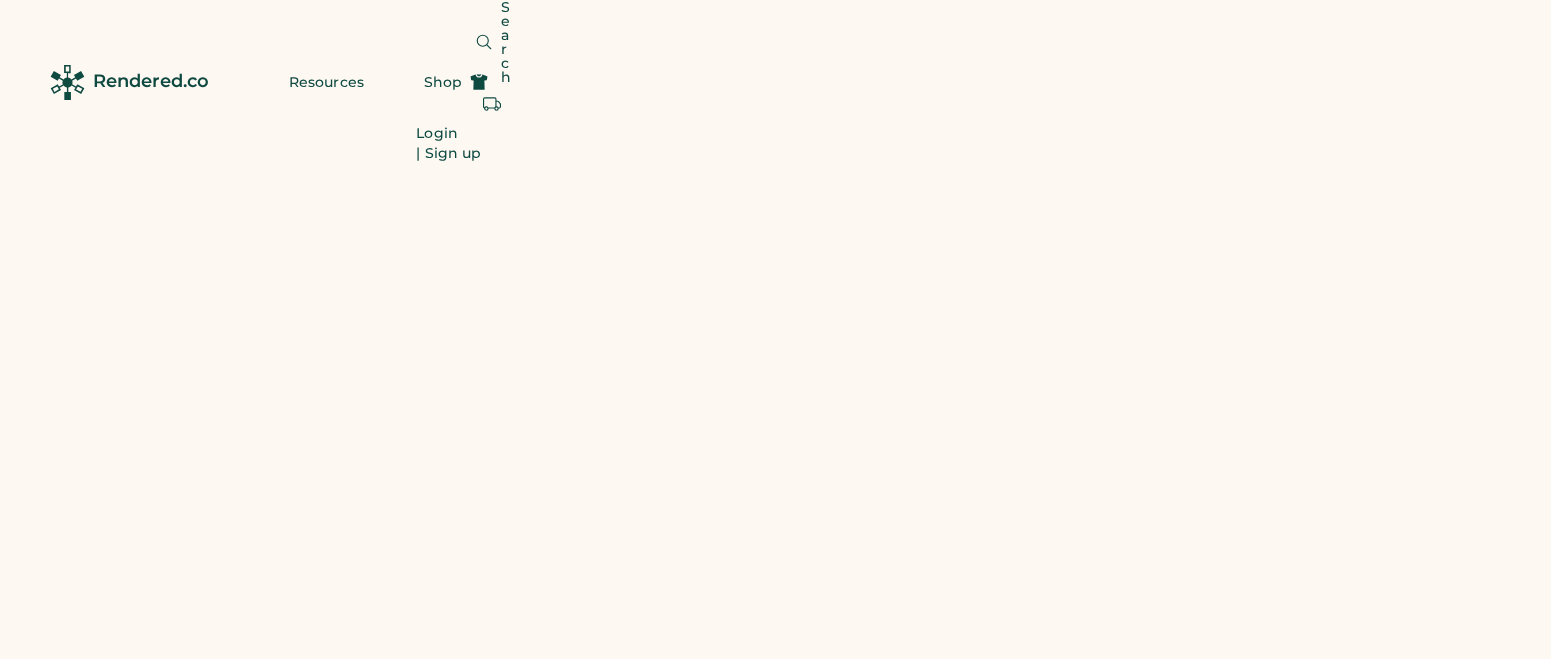 scroll, scrollTop: 0, scrollLeft: 0, axis: both 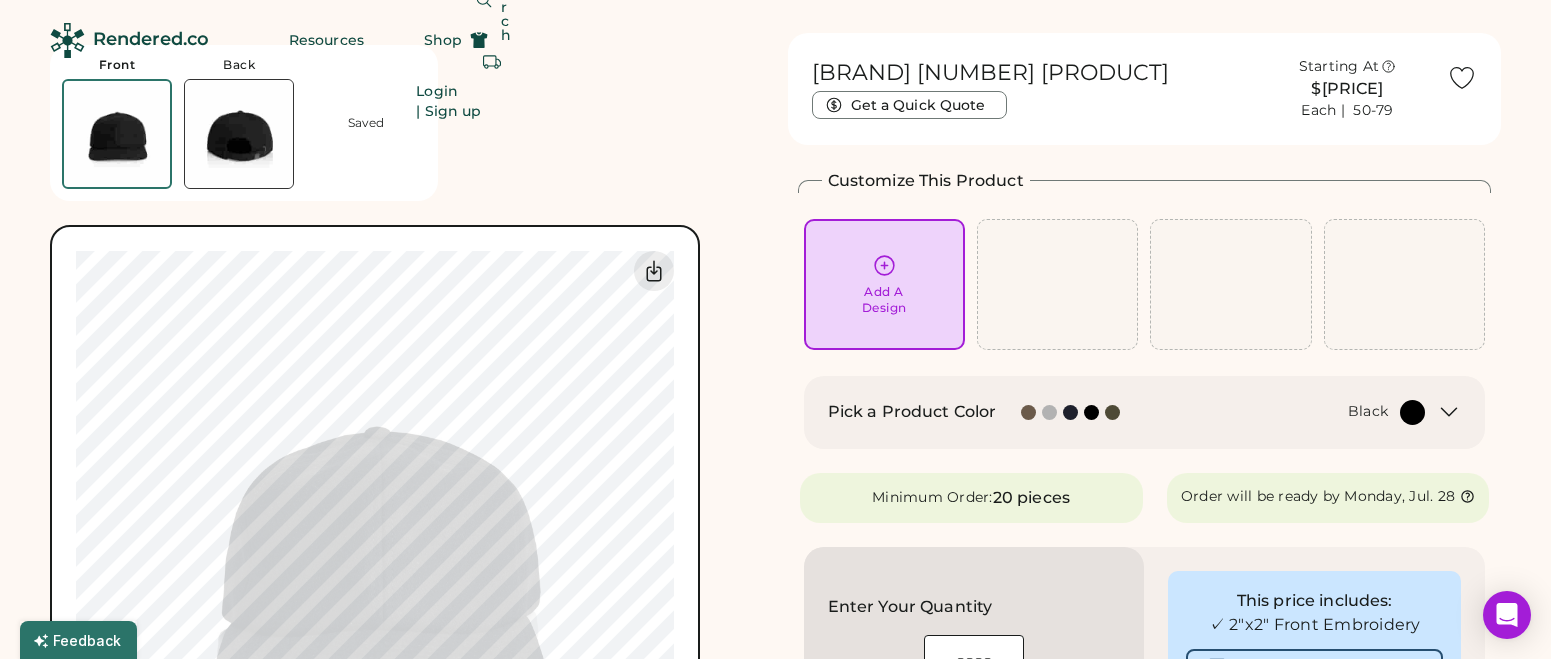 click on "Add A
Design" at bounding box center [884, 284] 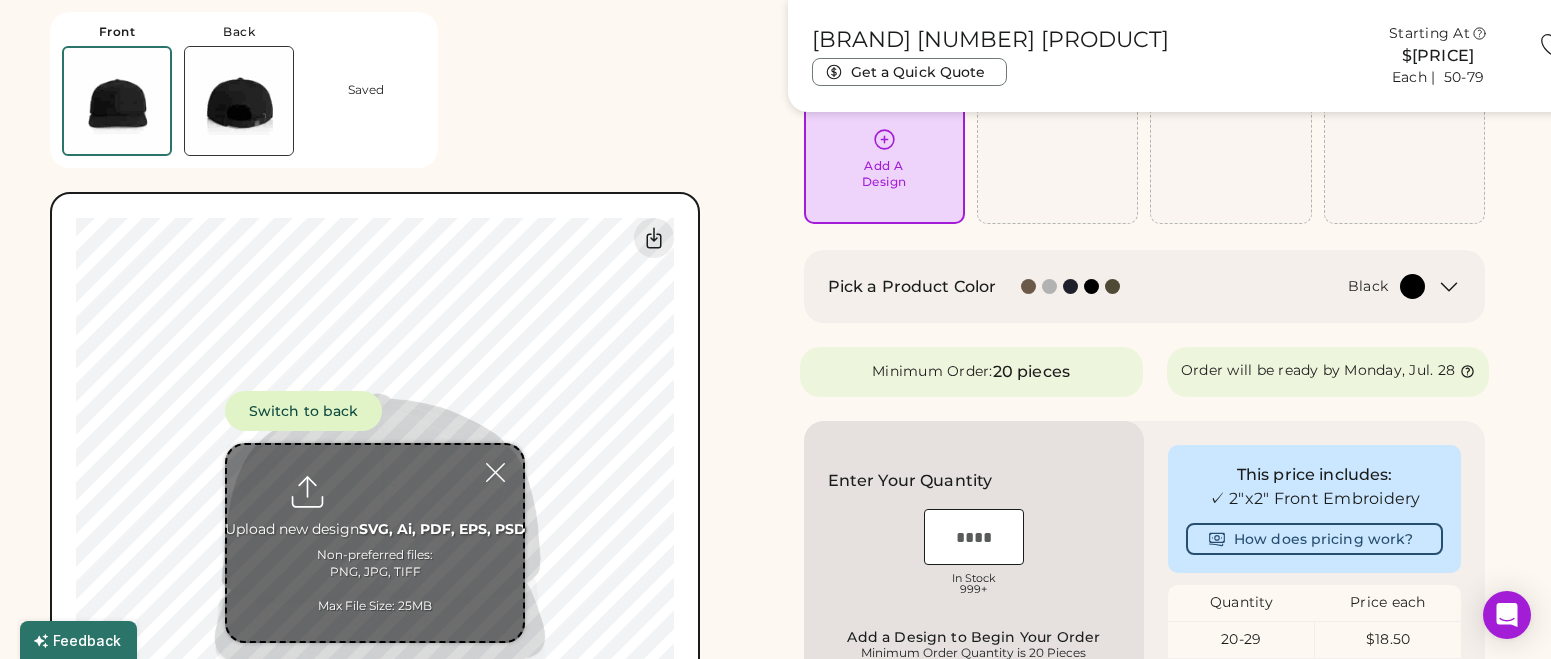 scroll, scrollTop: 165, scrollLeft: 0, axis: vertical 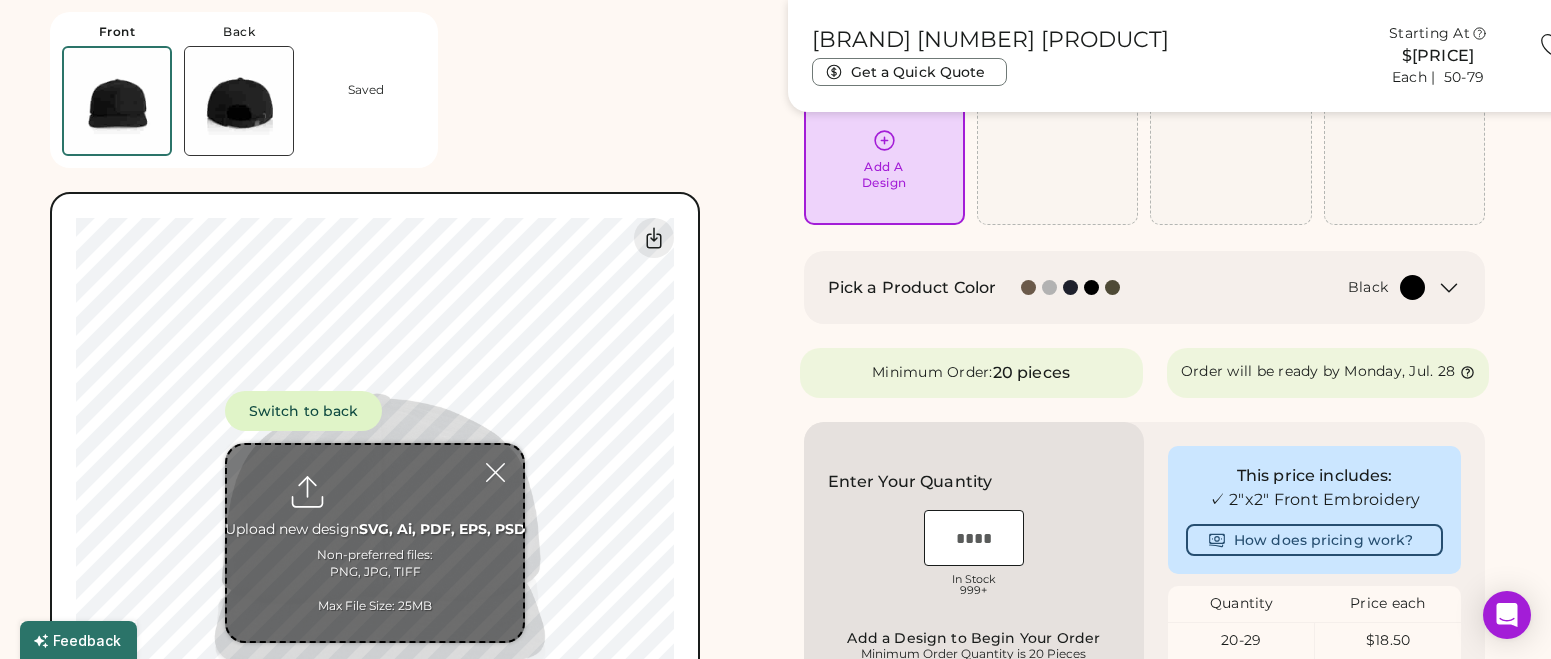 click at bounding box center (375, 543) 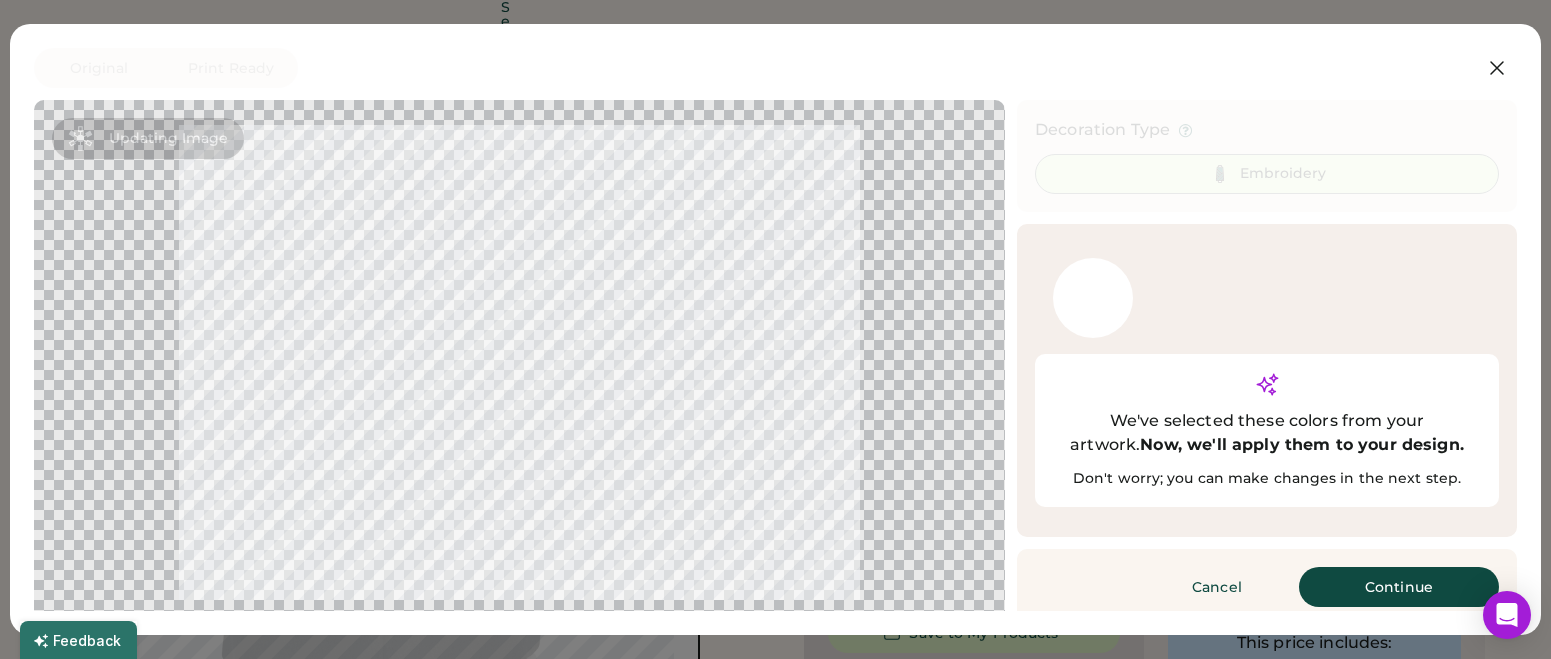 scroll, scrollTop: 0, scrollLeft: 0, axis: both 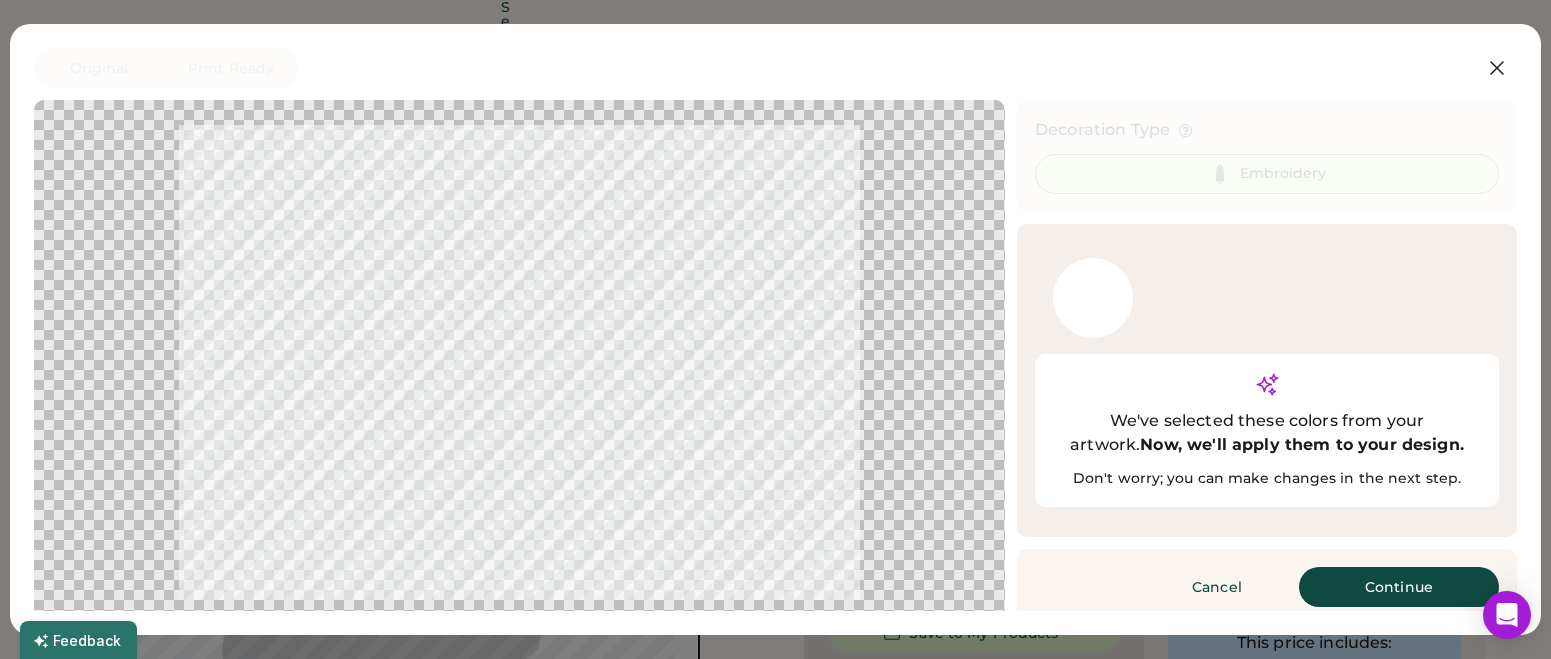 click on "Continue" at bounding box center (1399, 587) 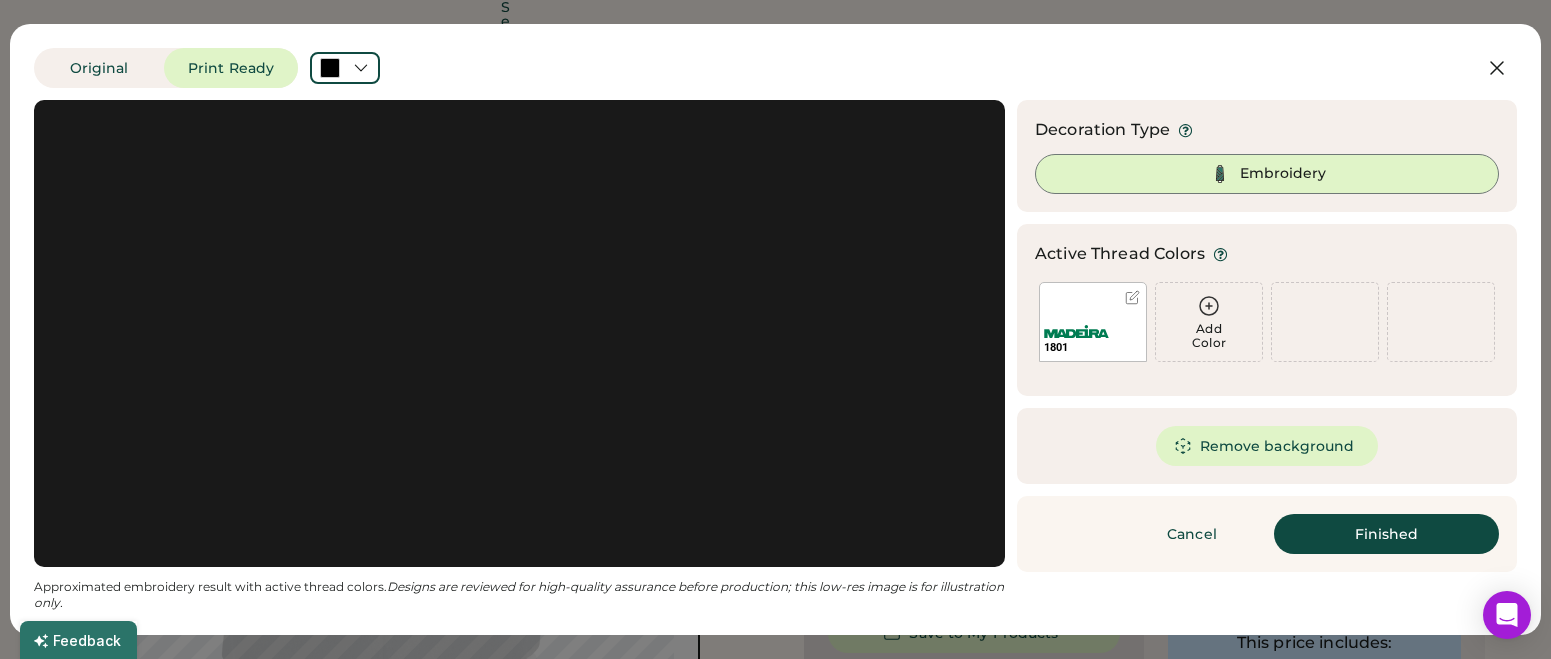 click at bounding box center (519, 333) 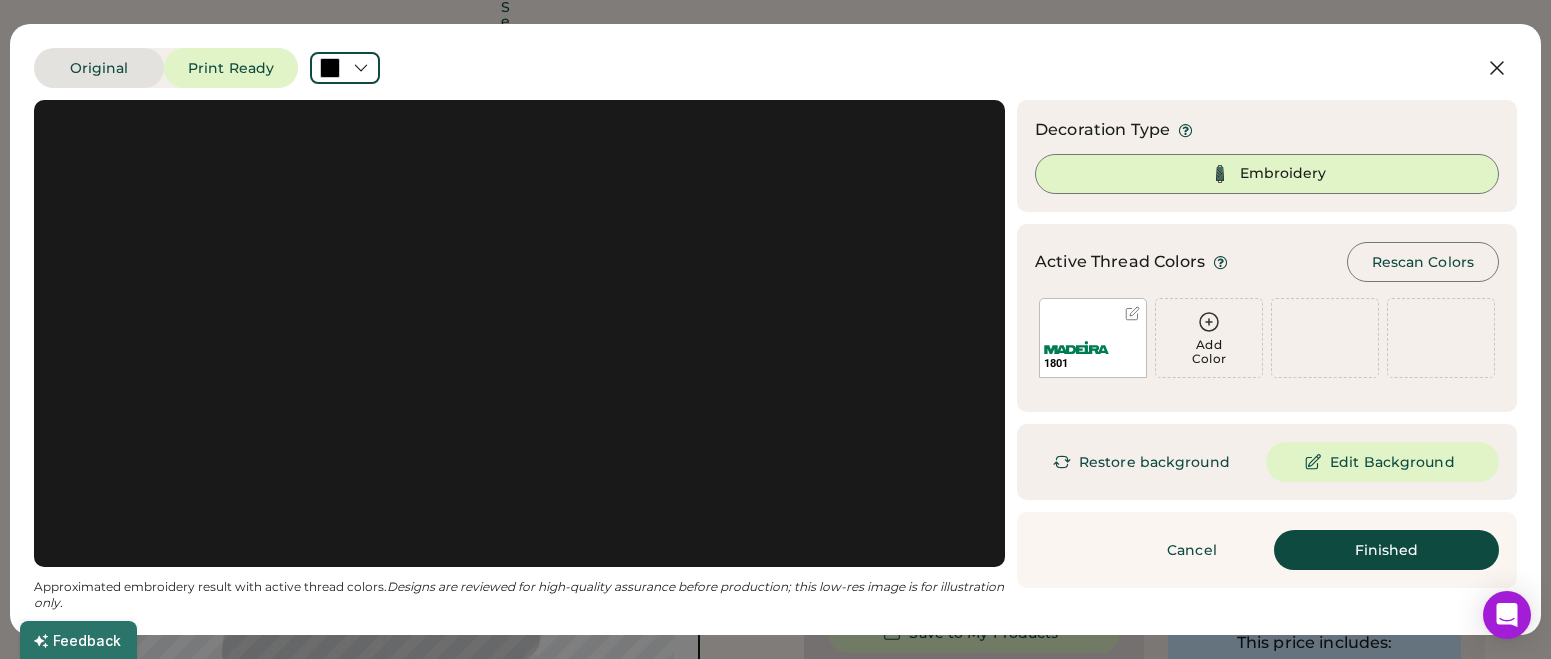 click on "Original" at bounding box center [99, 68] 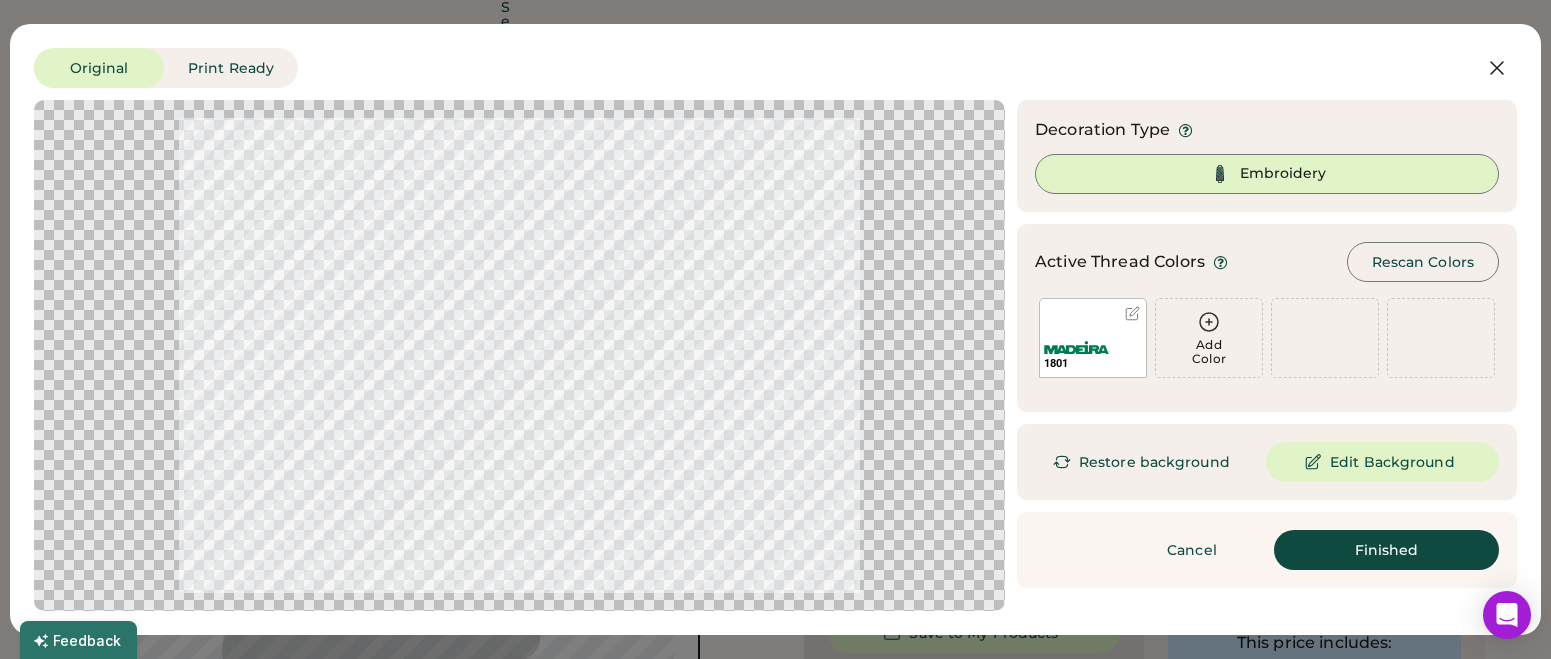 click at bounding box center [519, 355] 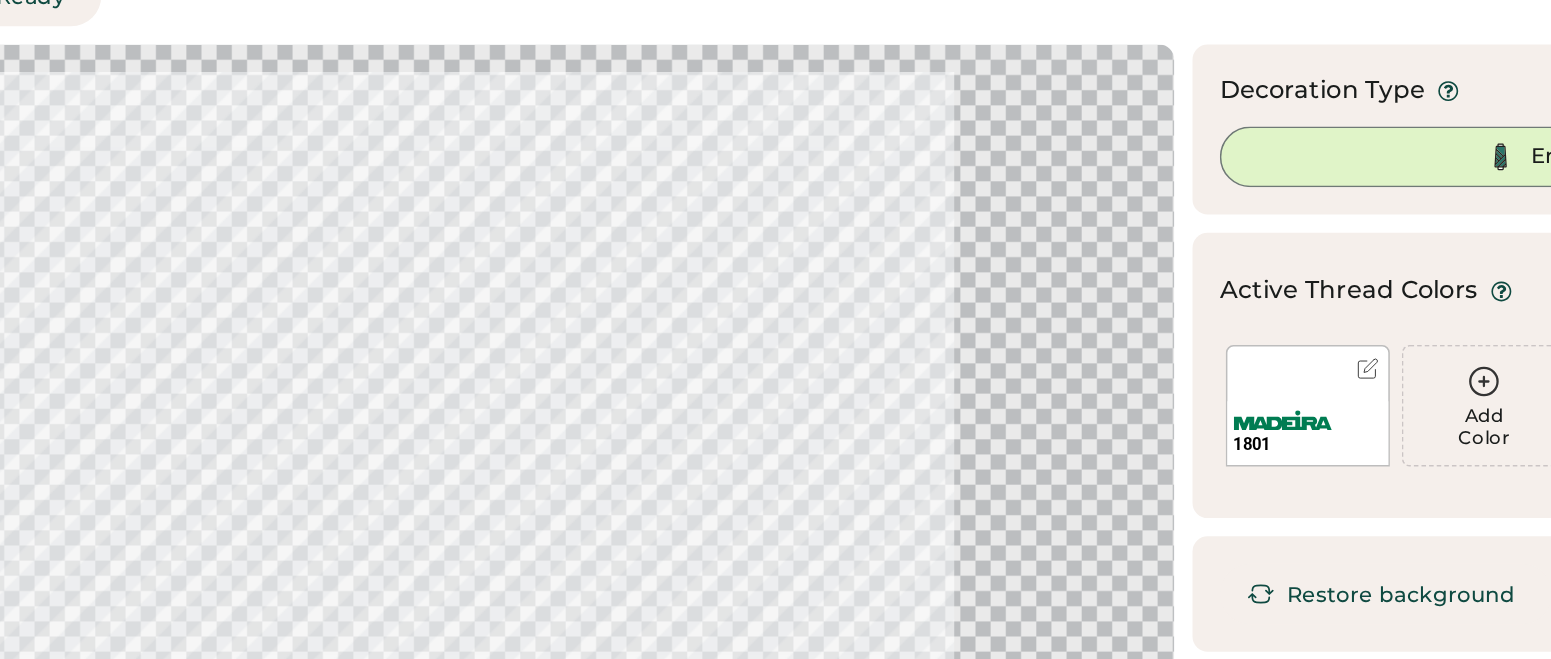 scroll, scrollTop: 0, scrollLeft: 0, axis: both 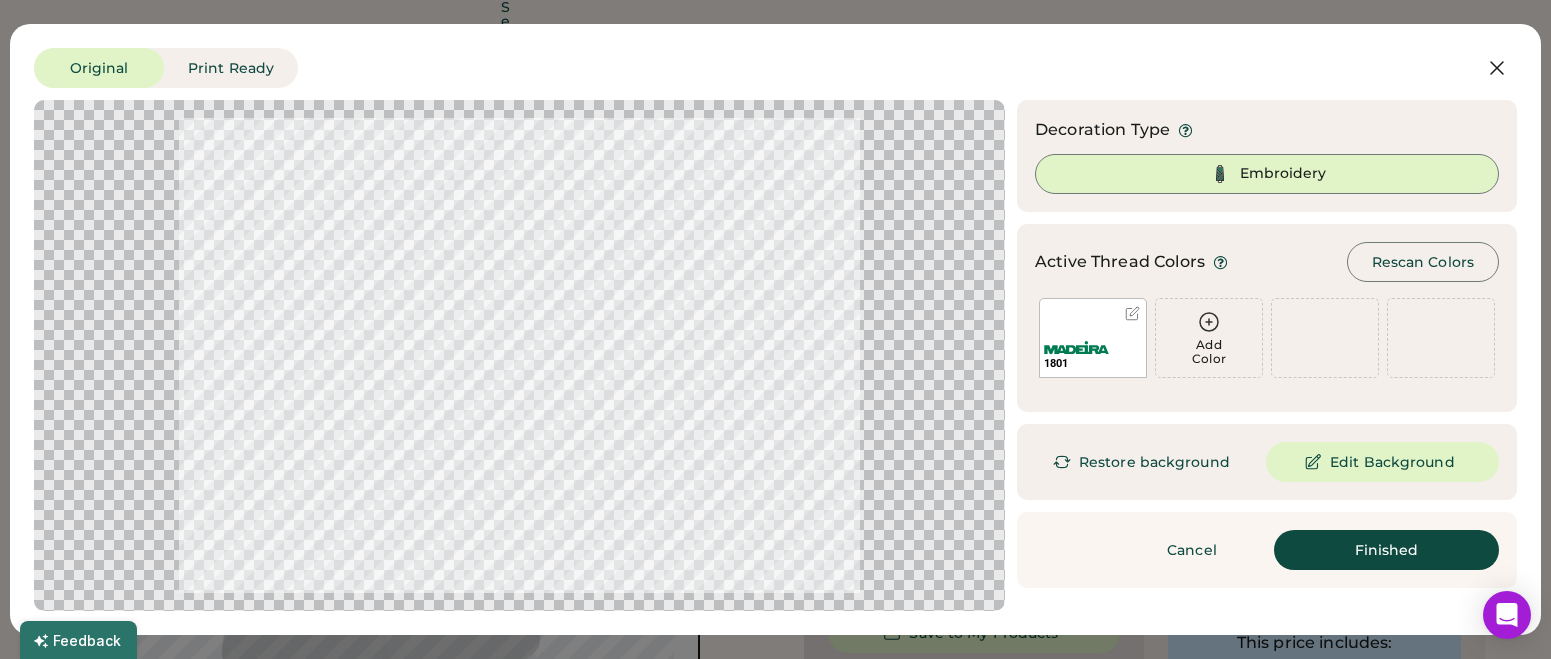 click on "Restore background" at bounding box center (1144, 462) 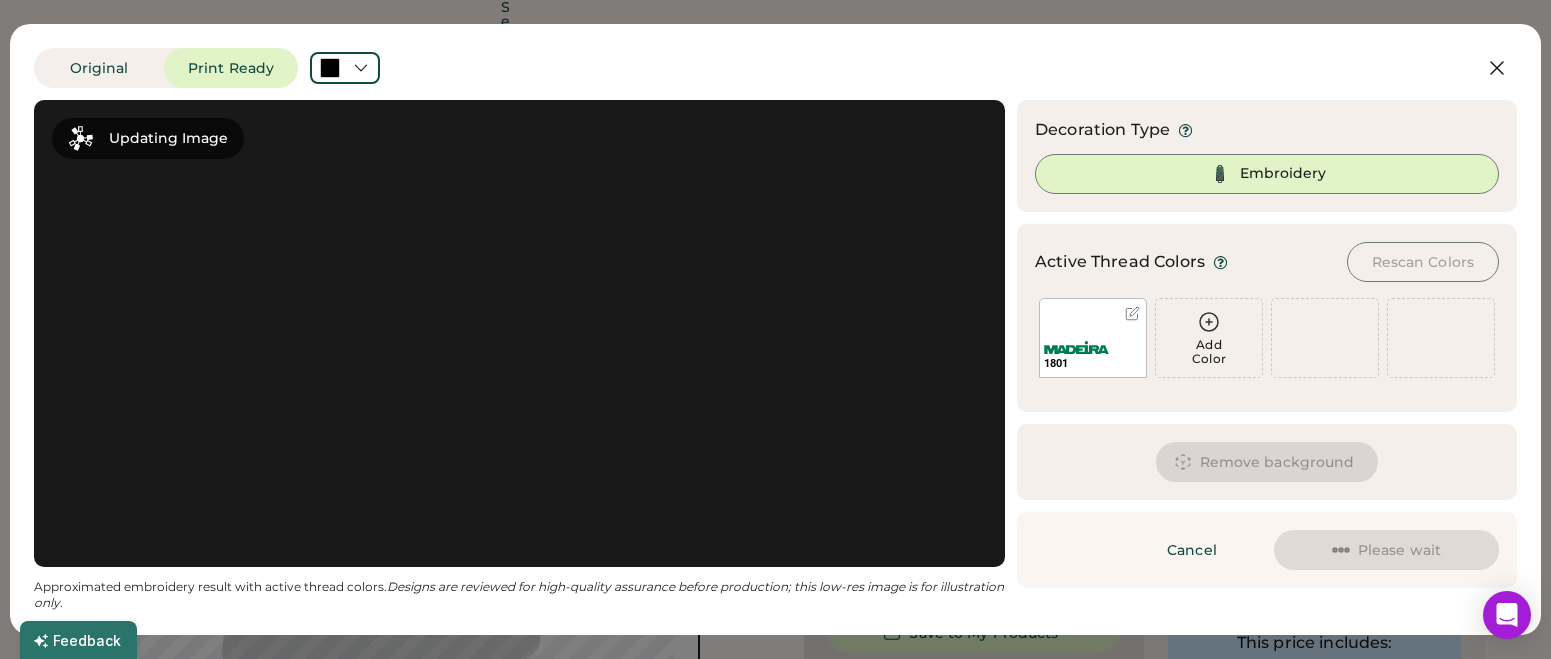 scroll, scrollTop: 1, scrollLeft: 0, axis: vertical 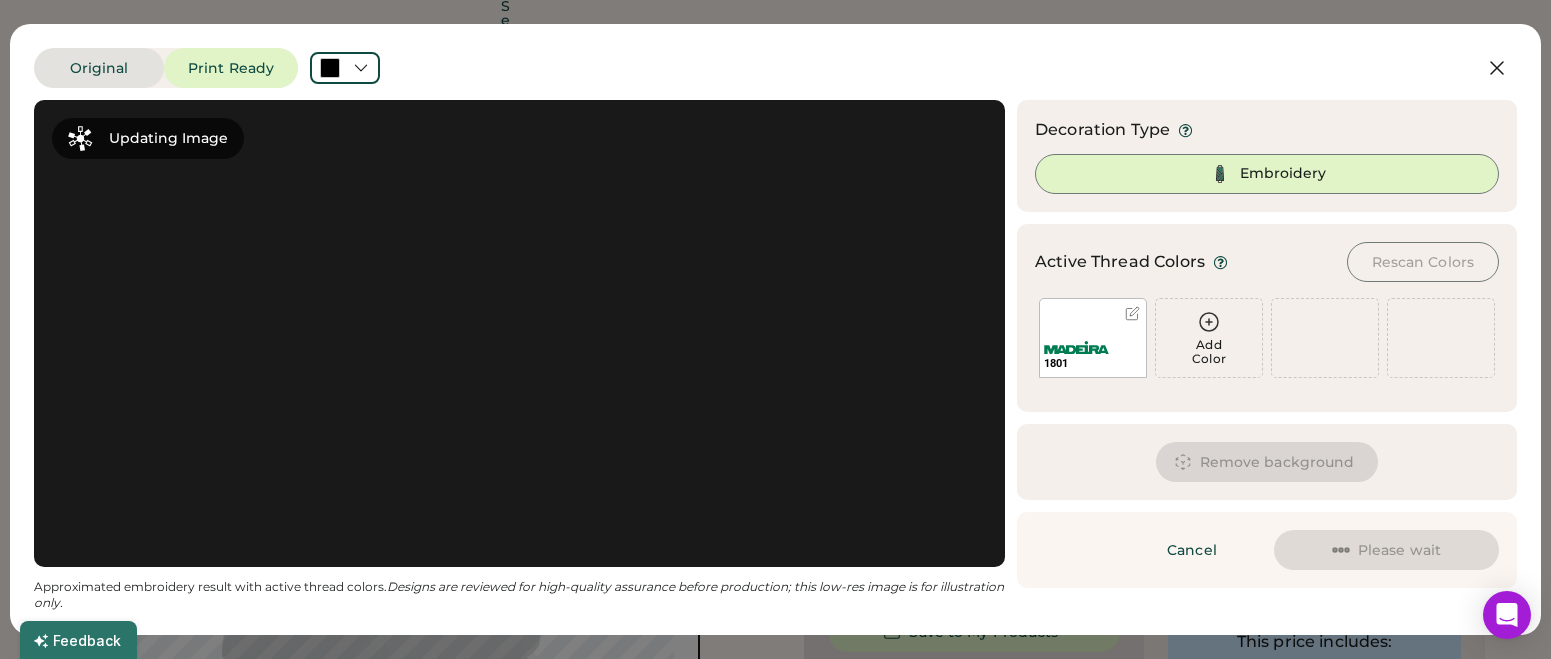 click on "Original" at bounding box center (99, 68) 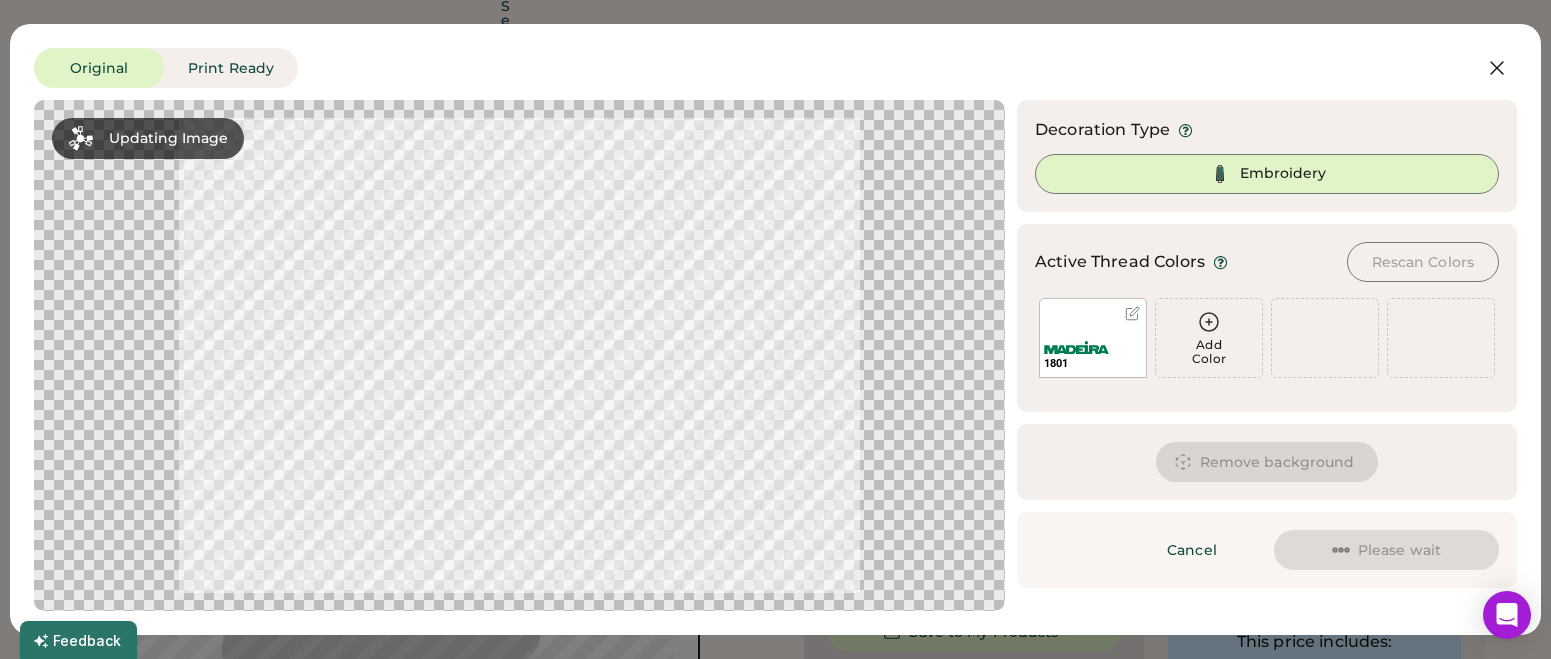 drag, startPoint x: 1106, startPoint y: 43, endPoint x: 890, endPoint y: 30, distance: 216.39085 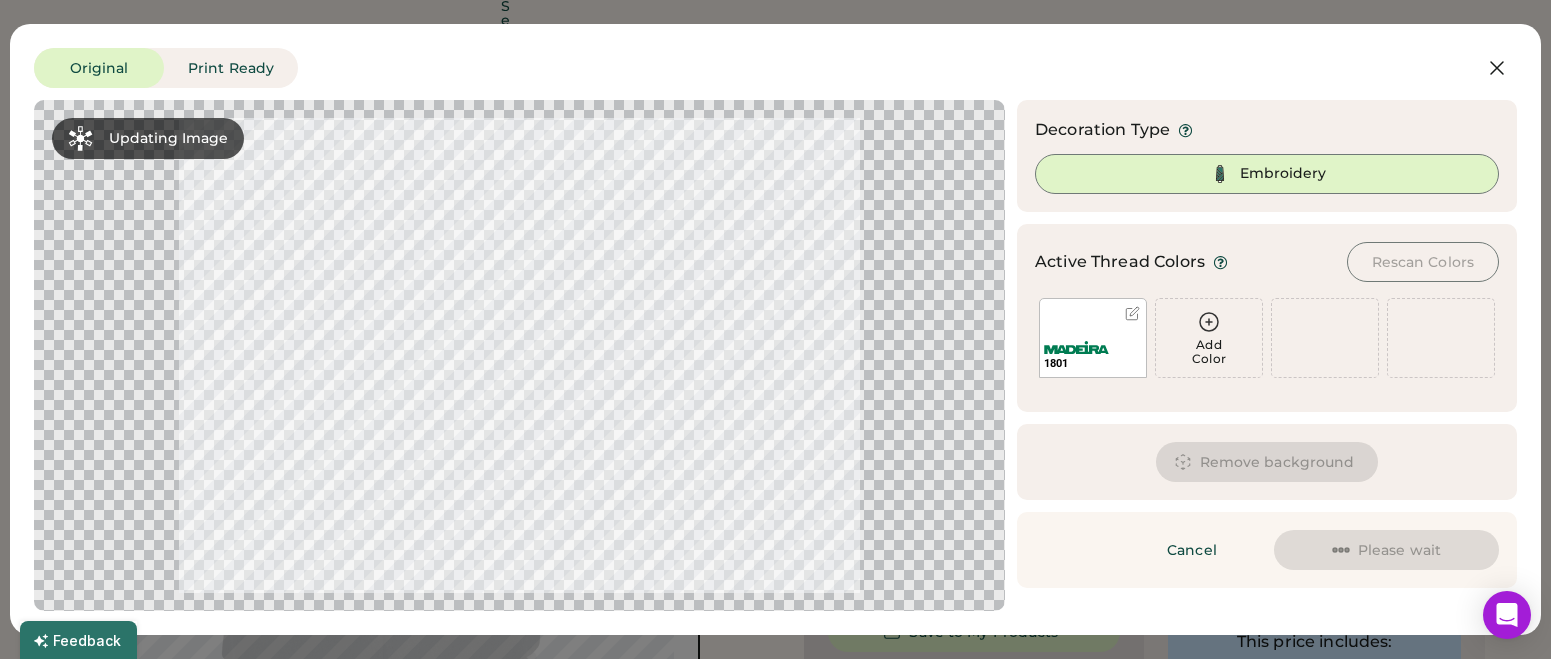 click on "Original Print Ready
Updating Image Approximated embroidery result with active thread colors.
Designs are reviewed for high-quality assurance before production; this low-res image is for illustration only.
Decoration Type Embroidery Active Thread Colors Rescan Colors Add
Color [NUMBER]    Add
Color    We've selected these colors from your artwork.
Now, we'll apply them to your design.  Don't worry; you can make changes in the next step.    Remove background    Edit Background Cancel Please wait Preparing changes" at bounding box center (775, 329) 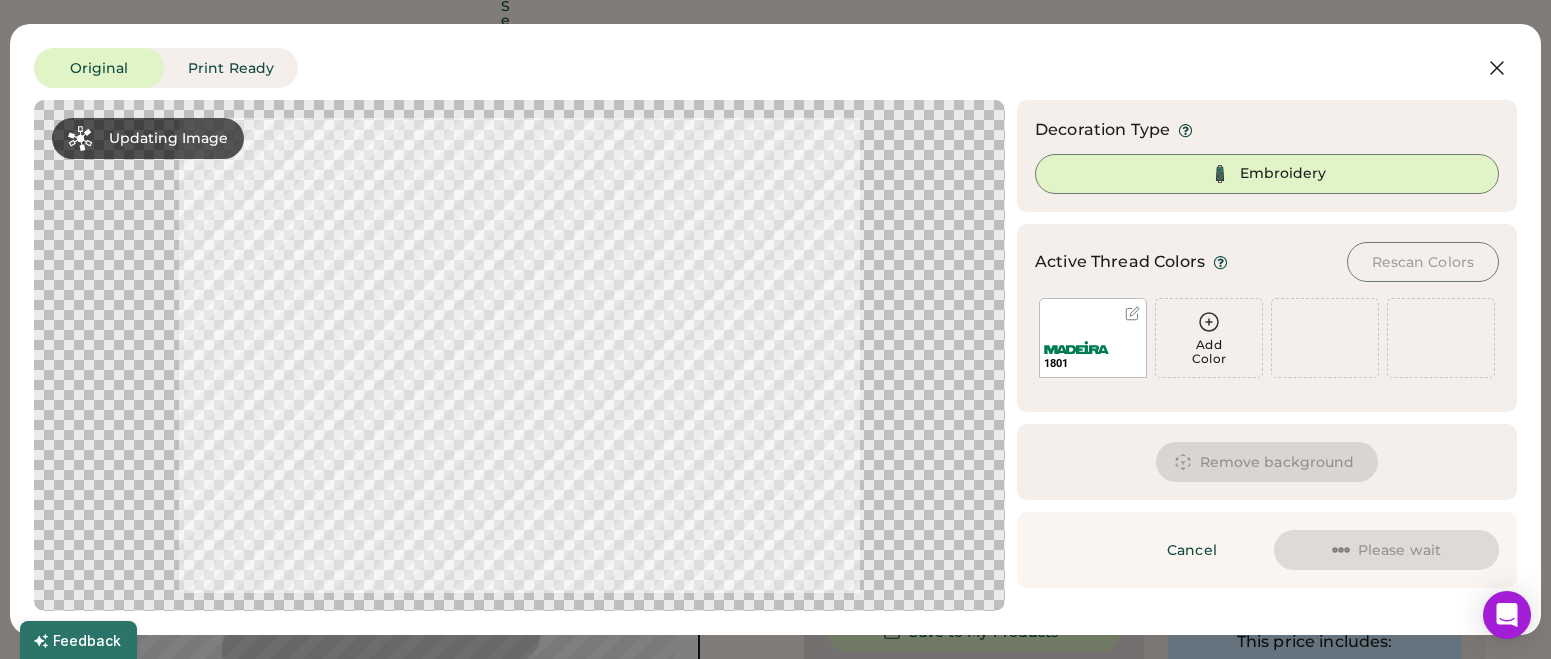 click on "Original Print Ready
Updating Image Approximated embroidery result with active thread colors.
Designs are reviewed for high-quality assurance before production; this low-res image is for illustration only.
Decoration Type Embroidery Active Thread Colors Rescan Colors Add
Color [NUMBER]    Add
Color    We've selected these colors from your artwork.
Now, we'll apply them to your design.  Don't worry; you can make changes in the next step.    Remove background    Edit Background Cancel Please wait Preparing changes" at bounding box center (775, 329) 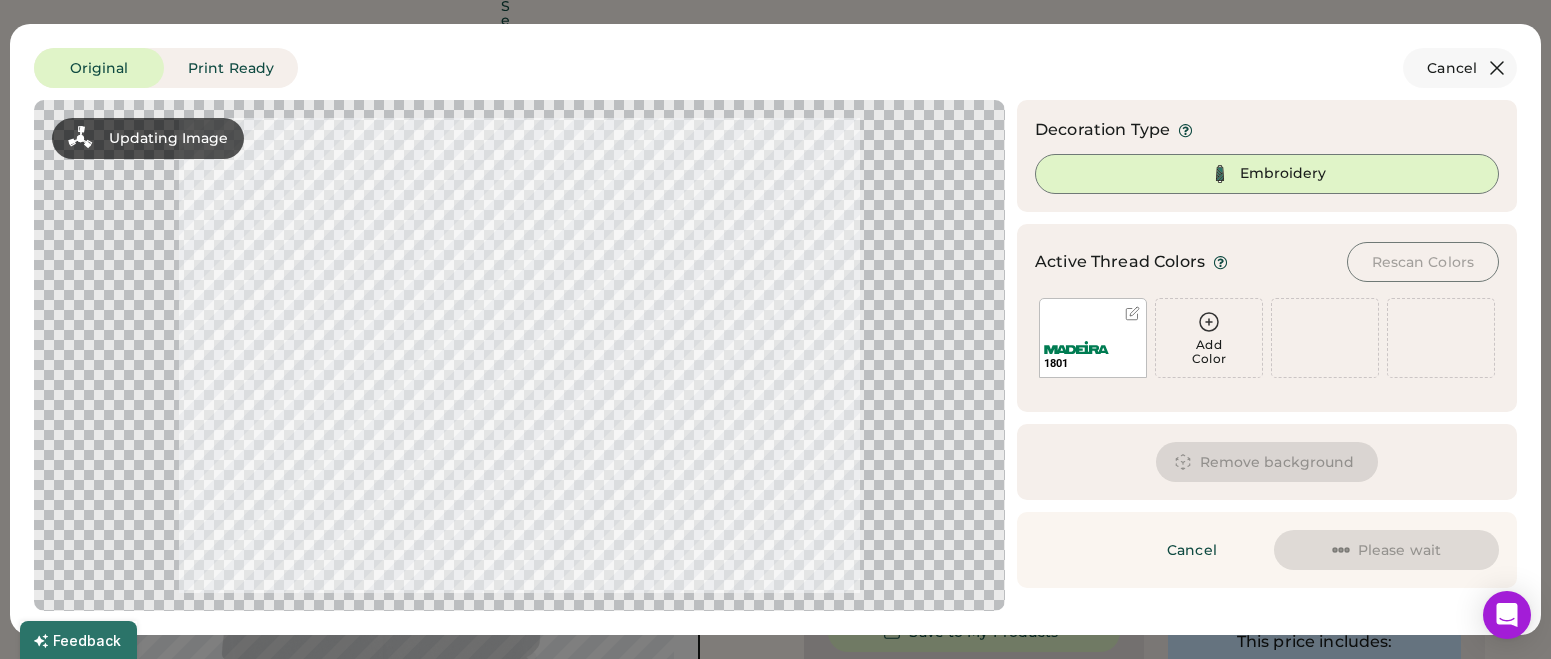 click at bounding box center (1497, 68) 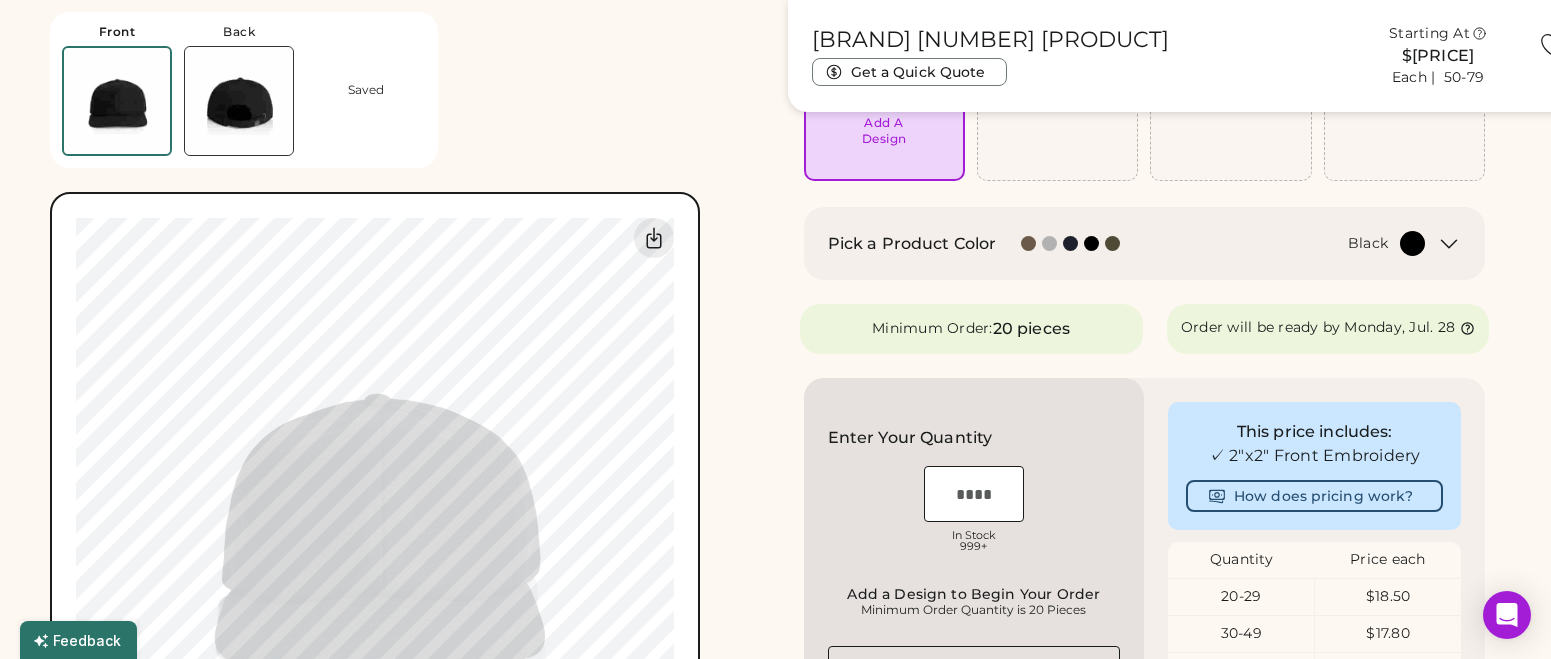 scroll, scrollTop: 212, scrollLeft: 0, axis: vertical 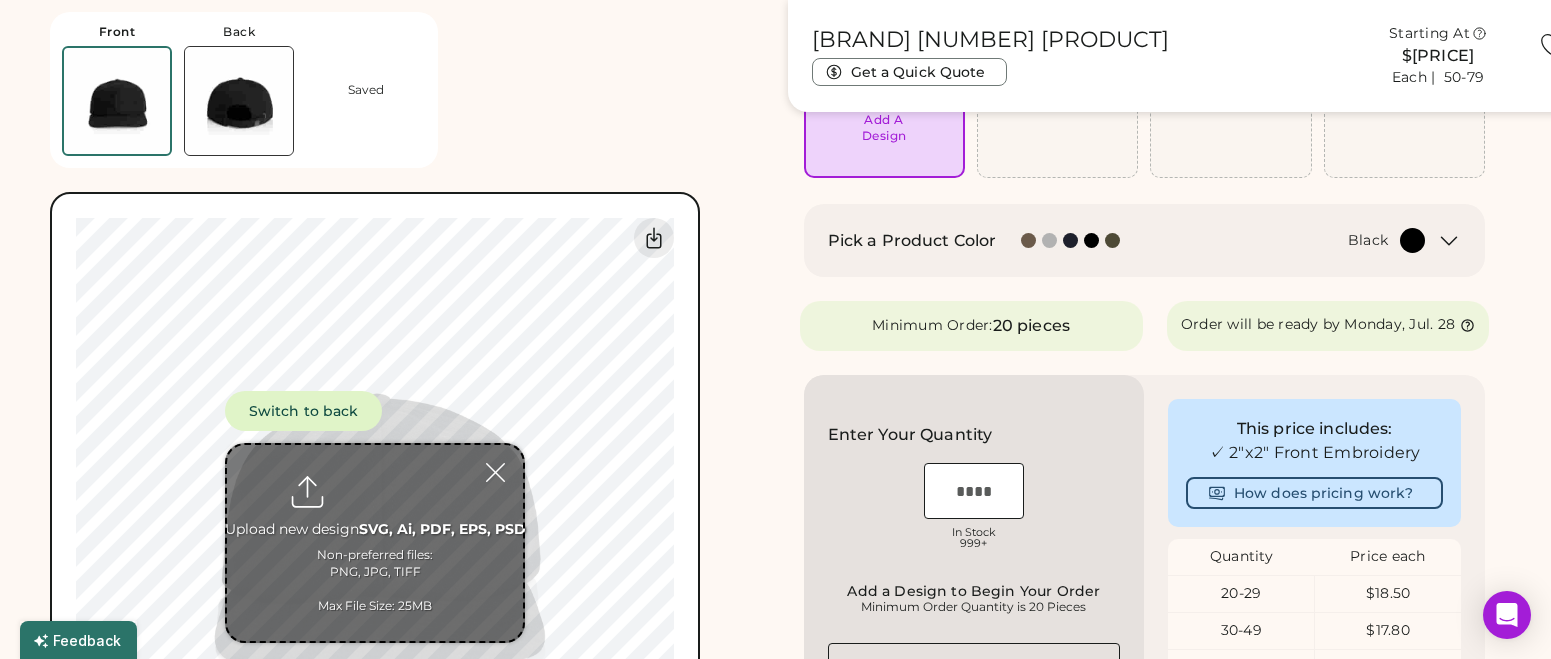 click at bounding box center [239, 101] 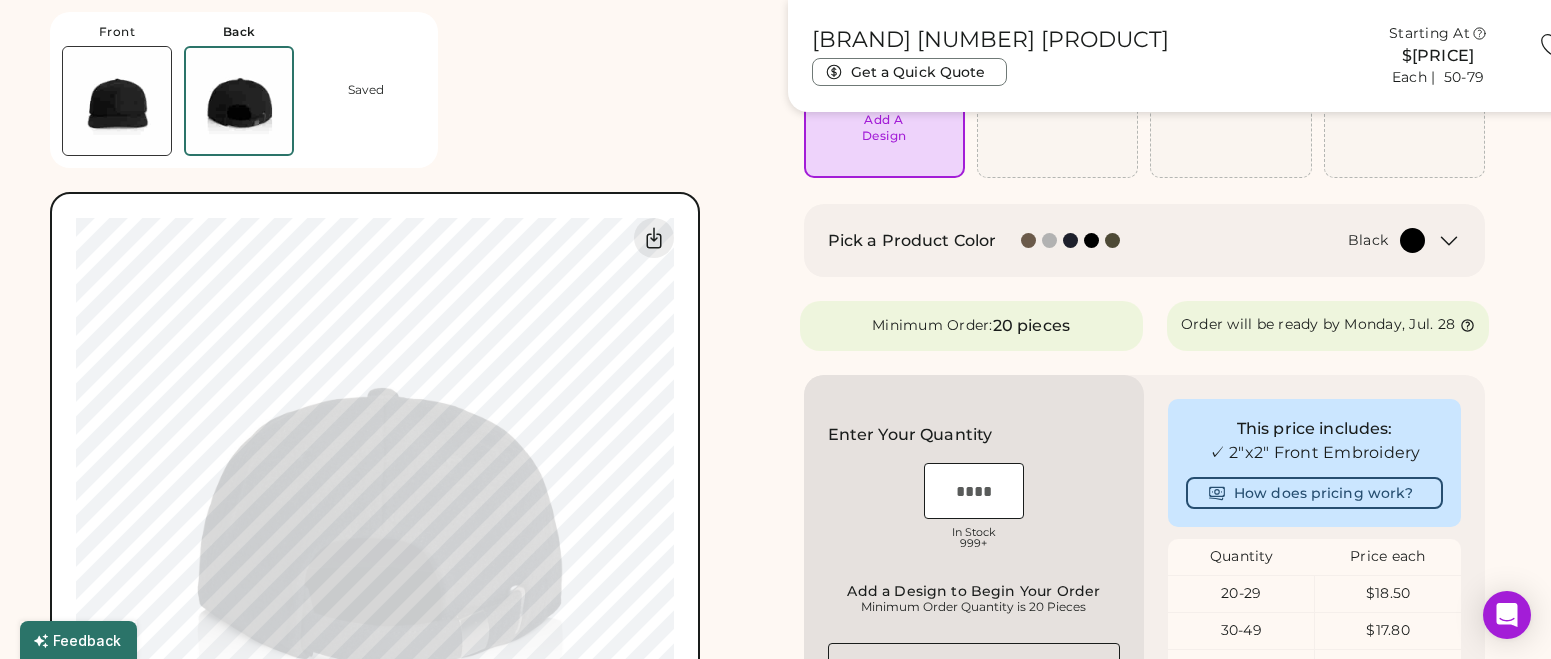 click at bounding box center [117, 101] 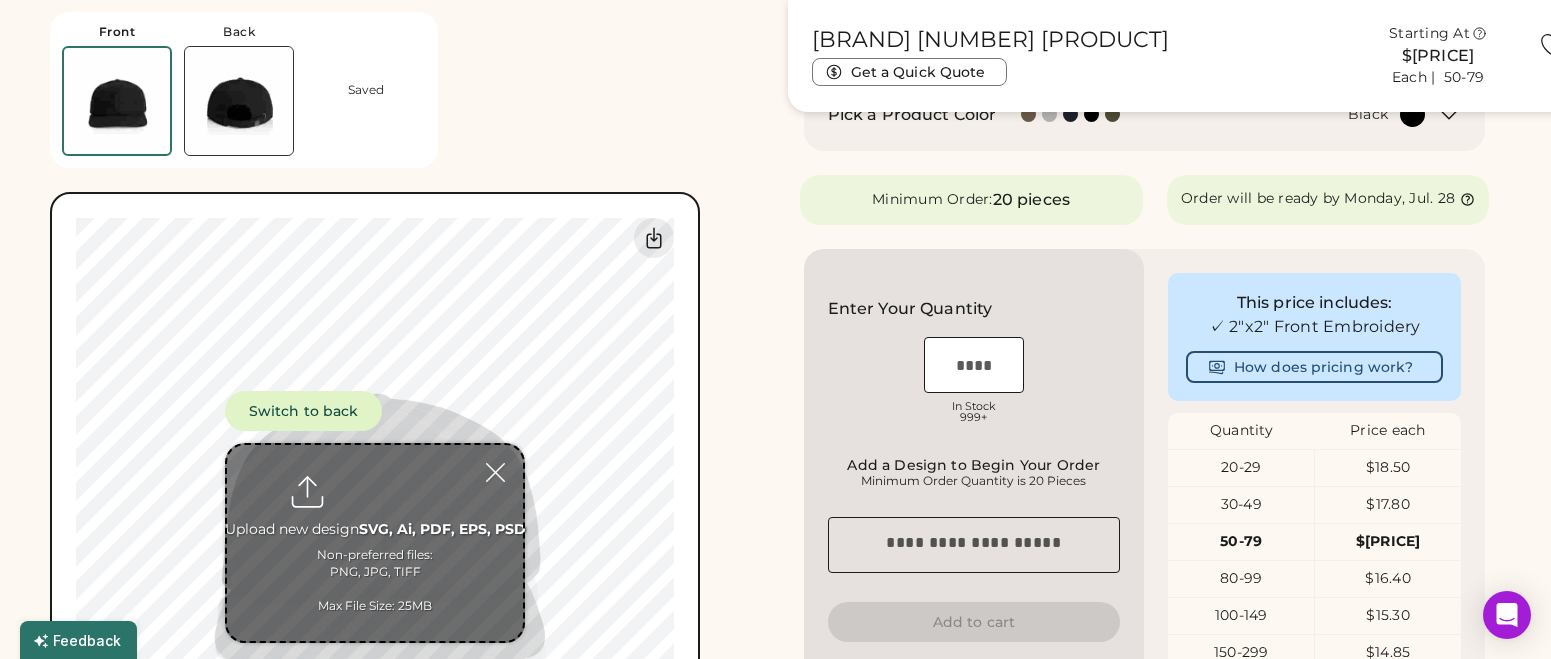 scroll, scrollTop: 340, scrollLeft: 0, axis: vertical 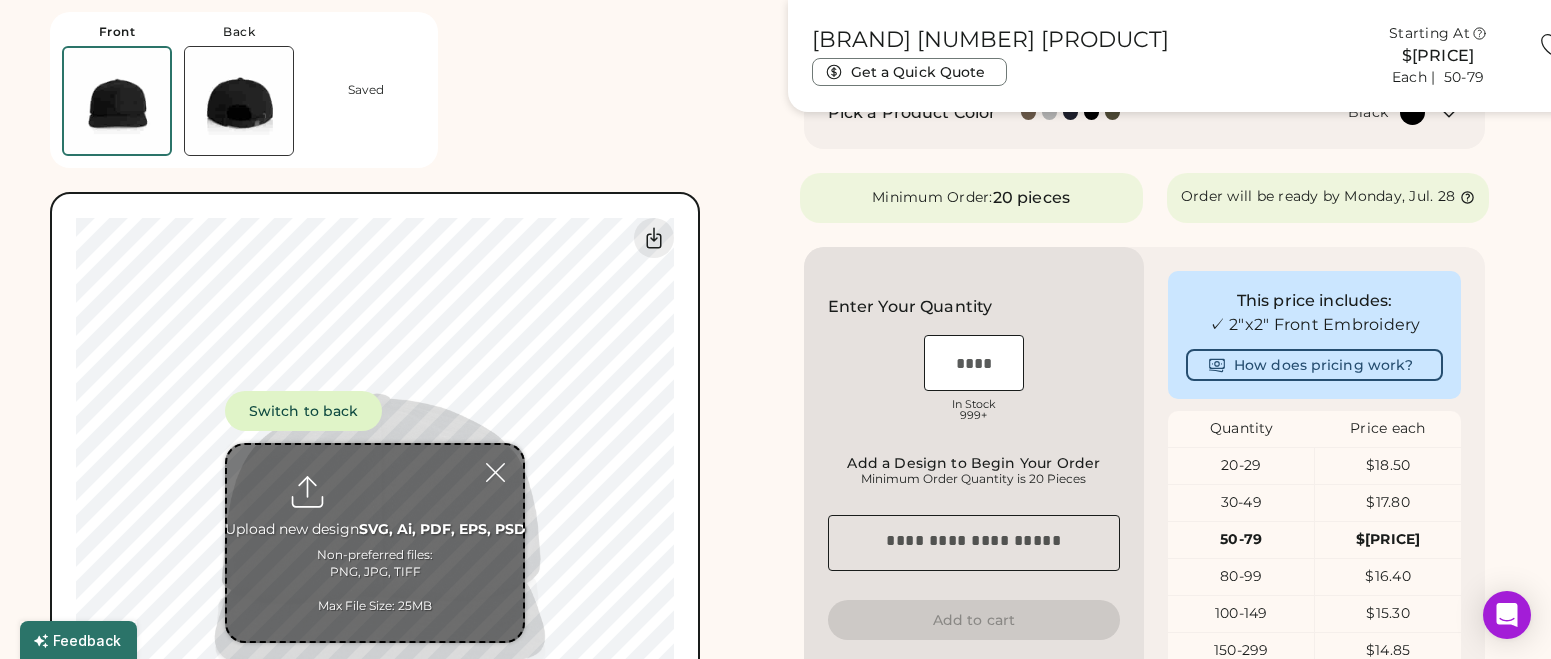 click at bounding box center (375, 543) 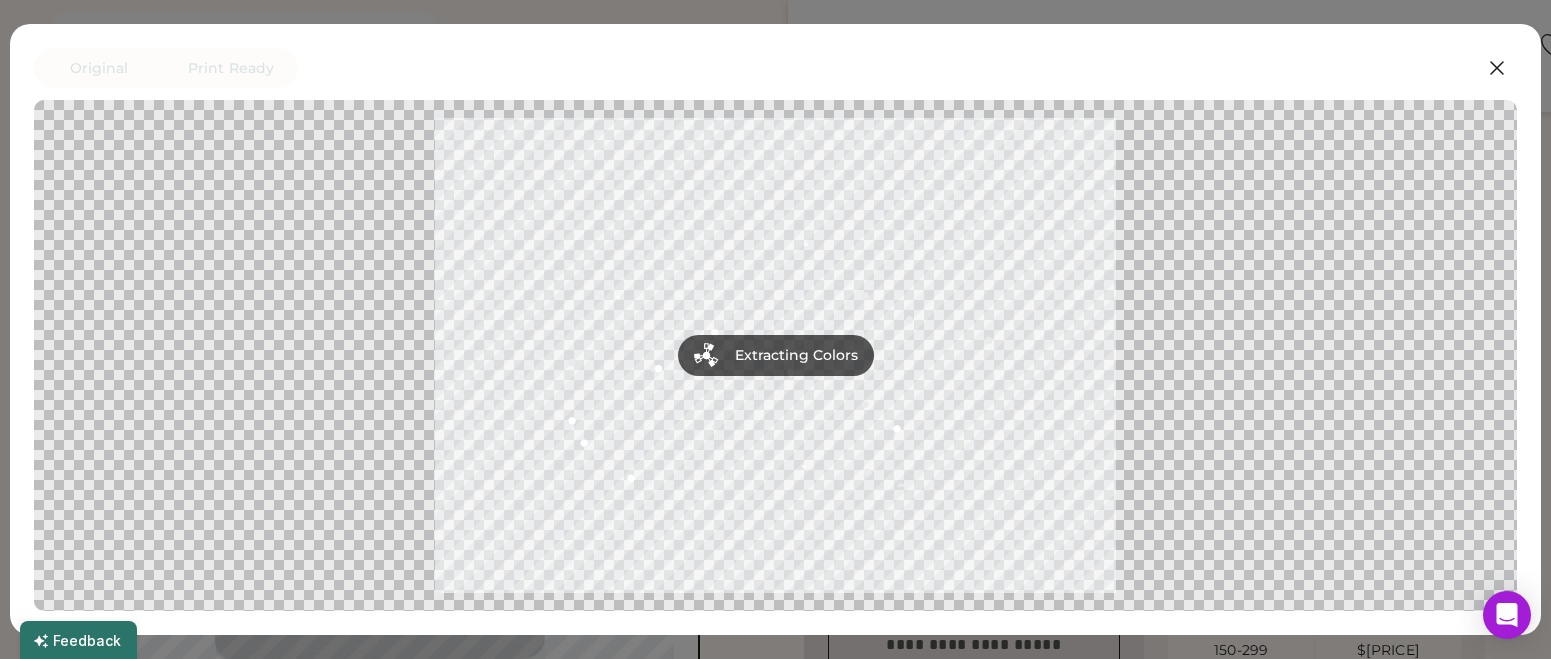 scroll, scrollTop: 341, scrollLeft: 0, axis: vertical 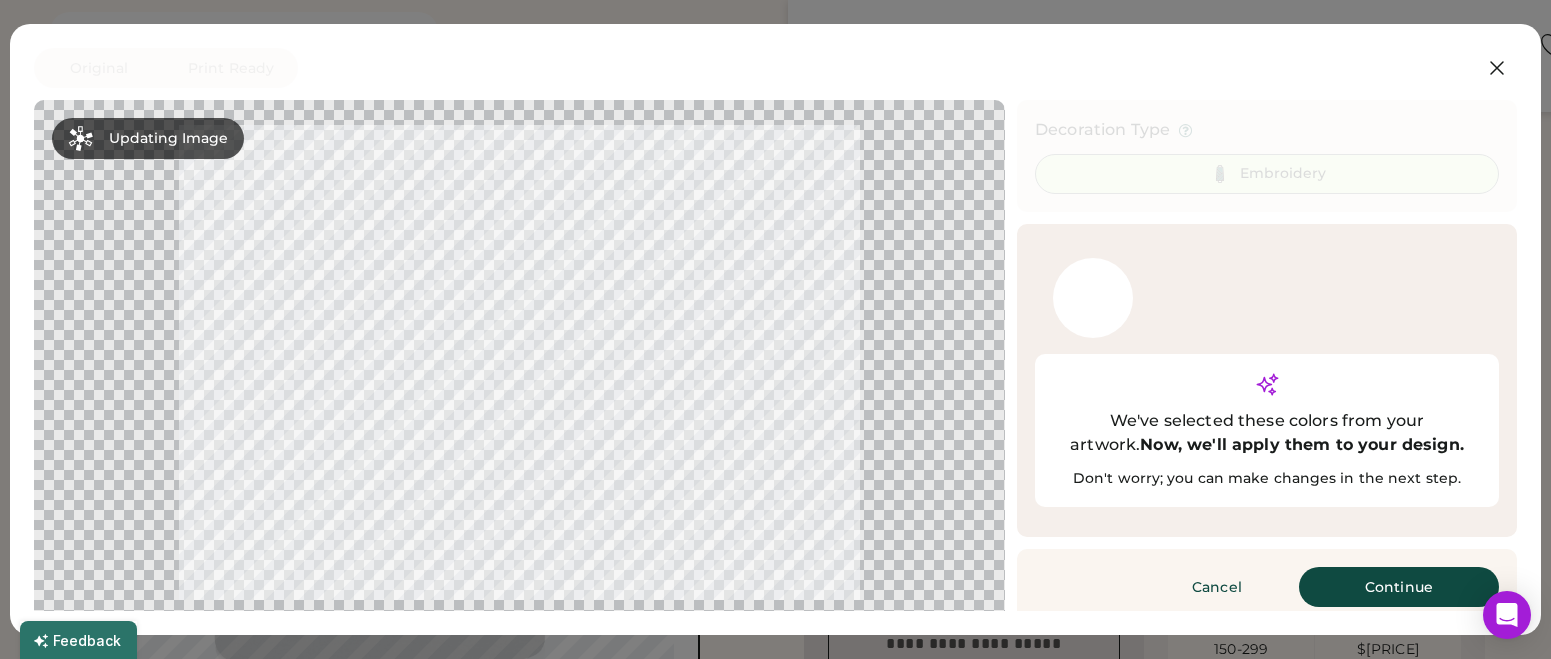 click on "Continue" at bounding box center (1399, 587) 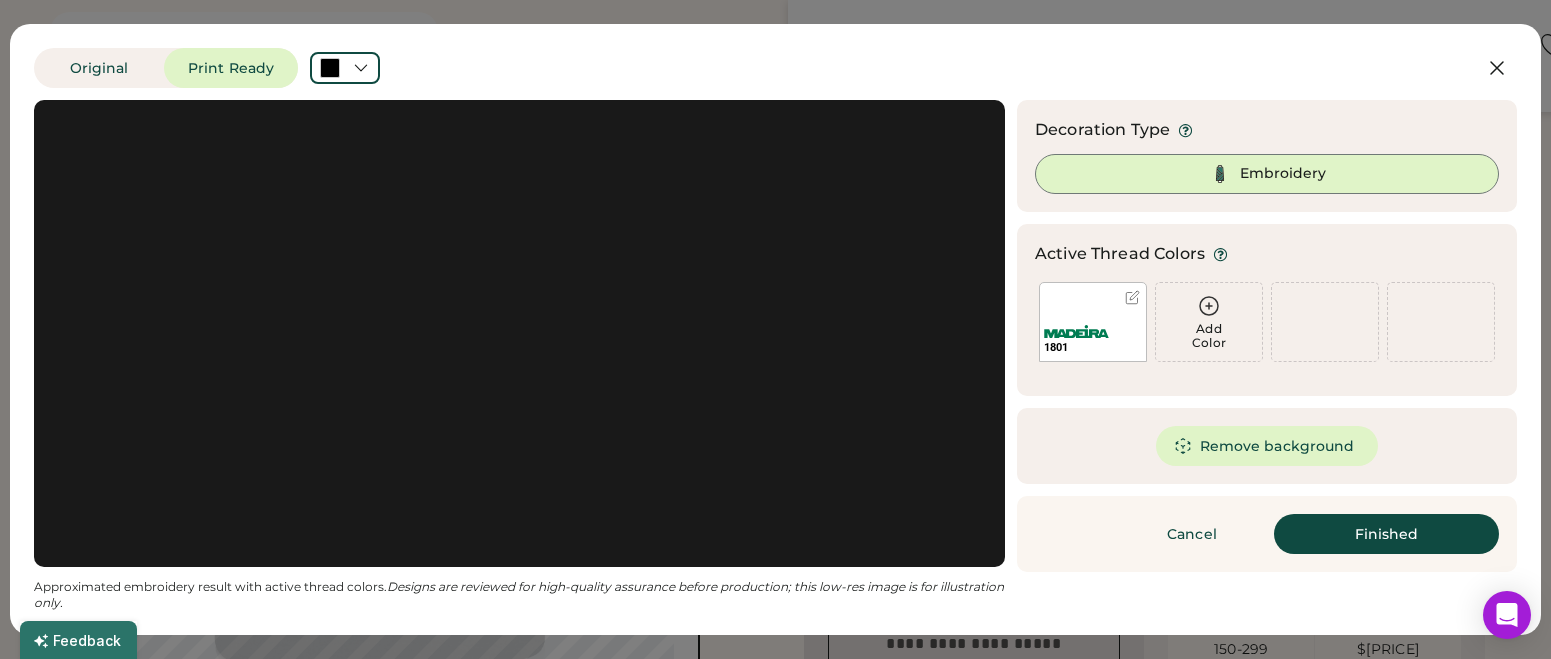 click on "Cancel Finished Continue" at bounding box center [1267, 534] 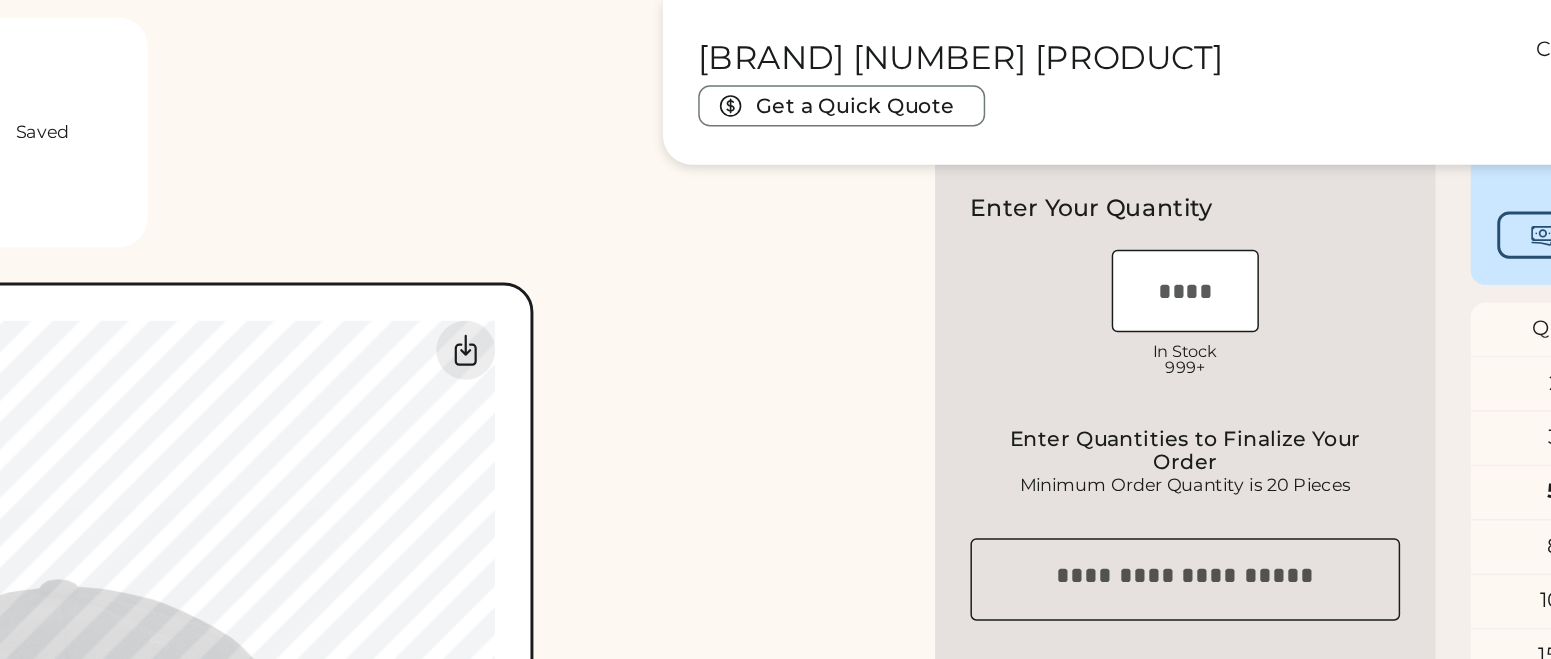 scroll, scrollTop: 587, scrollLeft: 0, axis: vertical 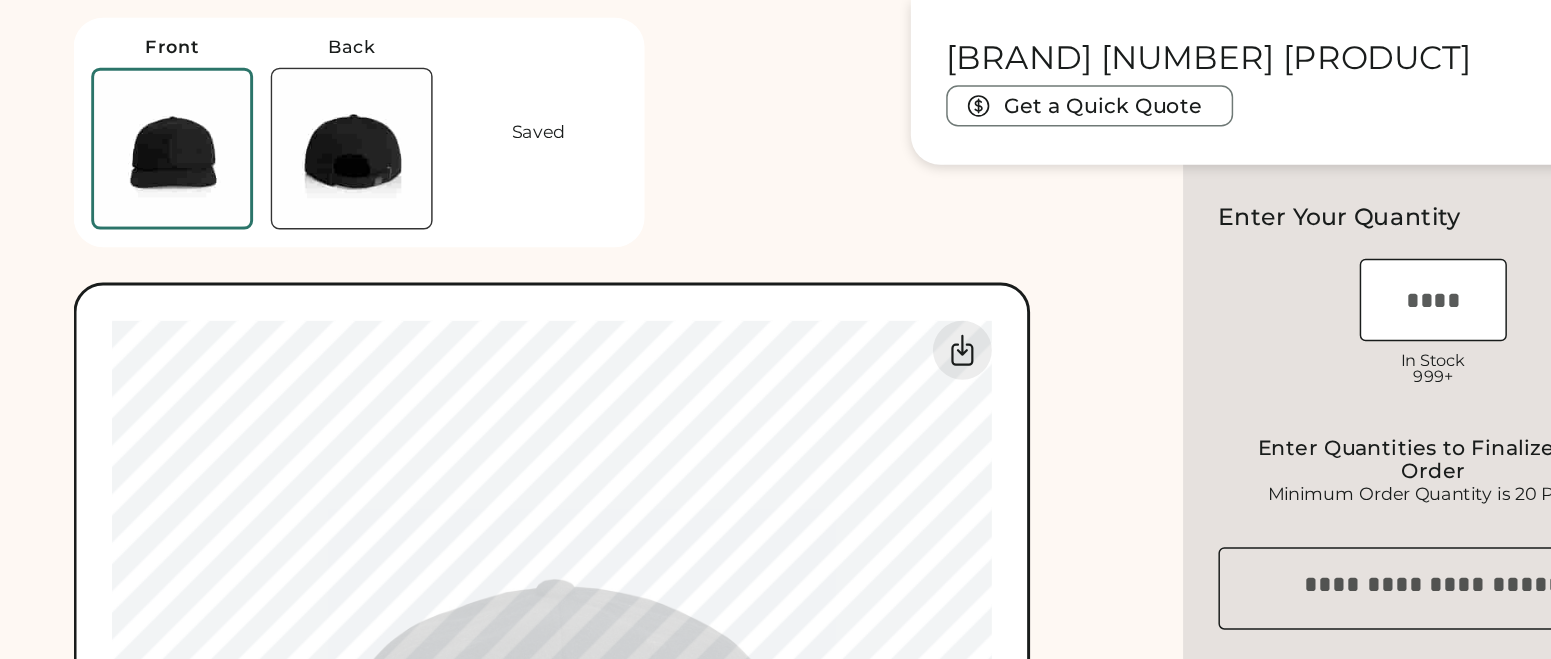 click at bounding box center (239, 101) 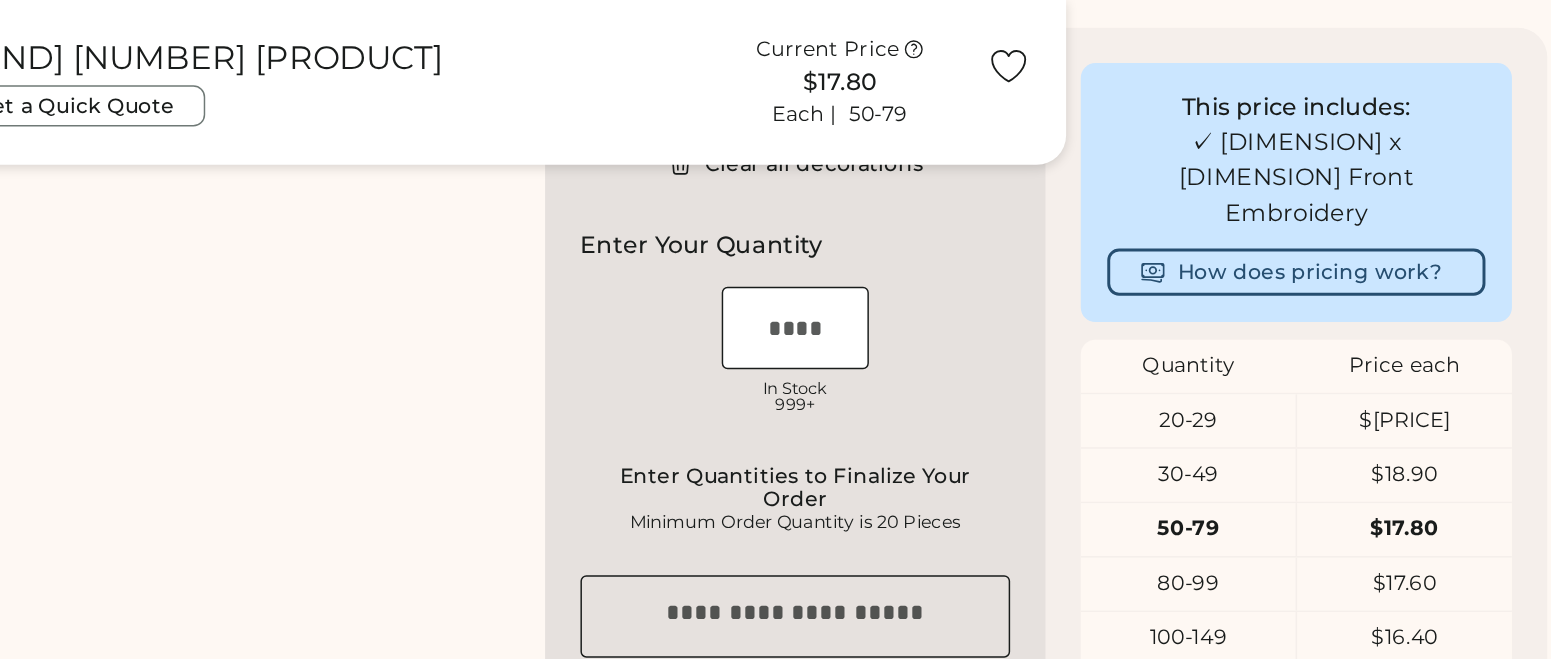 scroll, scrollTop: 561, scrollLeft: 0, axis: vertical 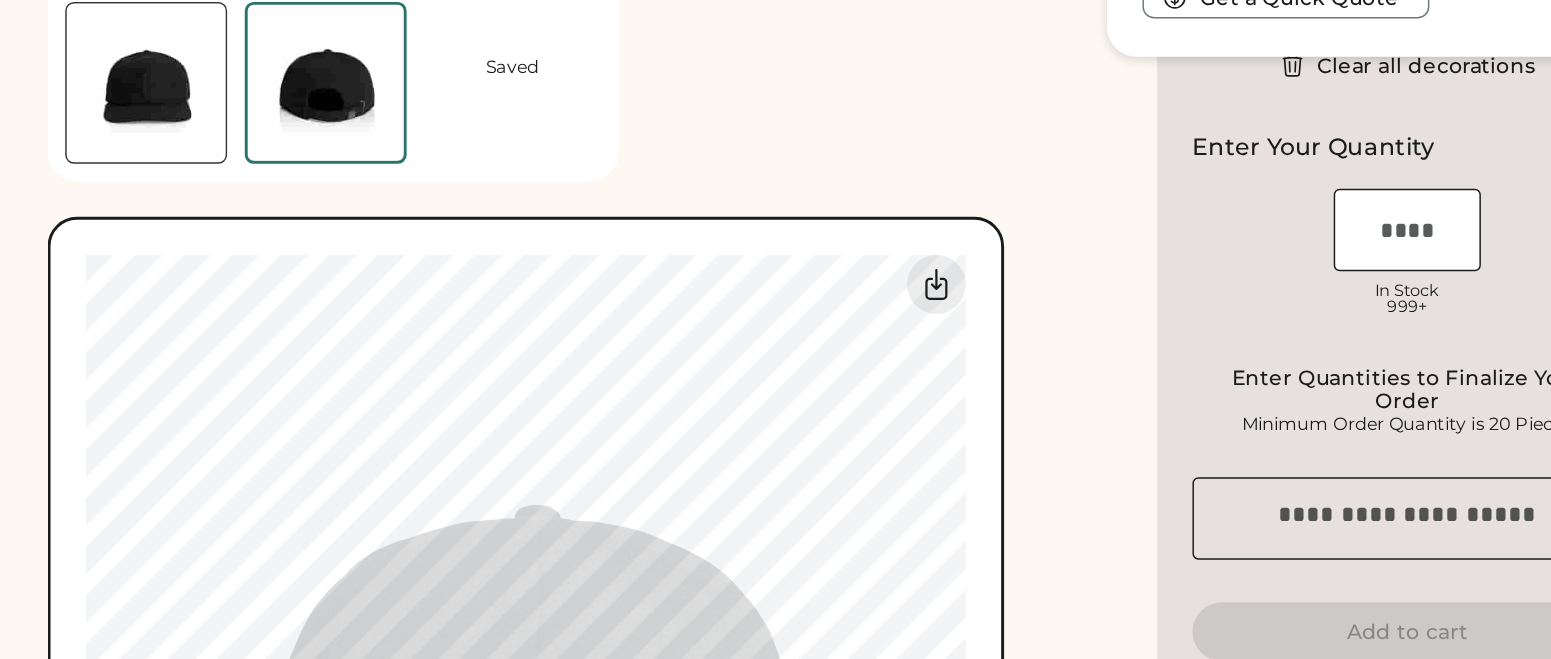 click at bounding box center (117, 130) 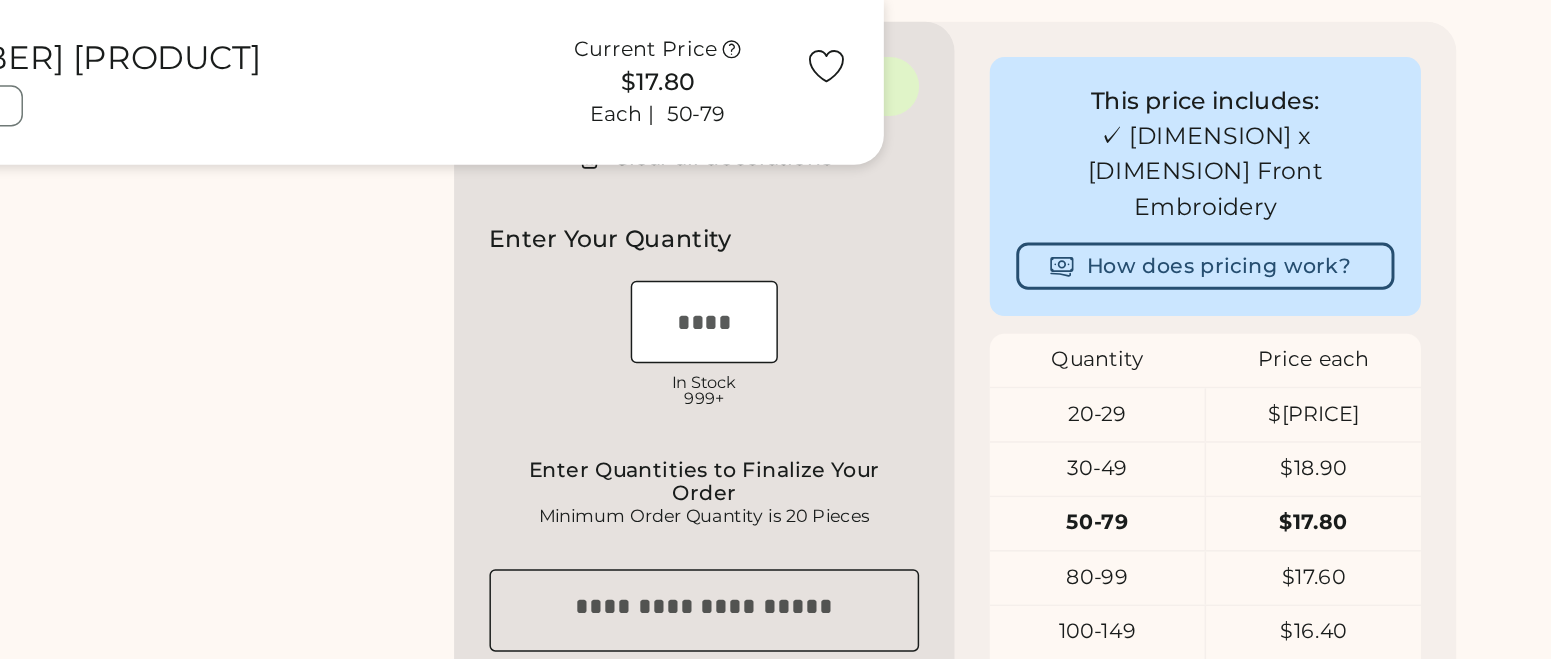scroll, scrollTop: 553, scrollLeft: 0, axis: vertical 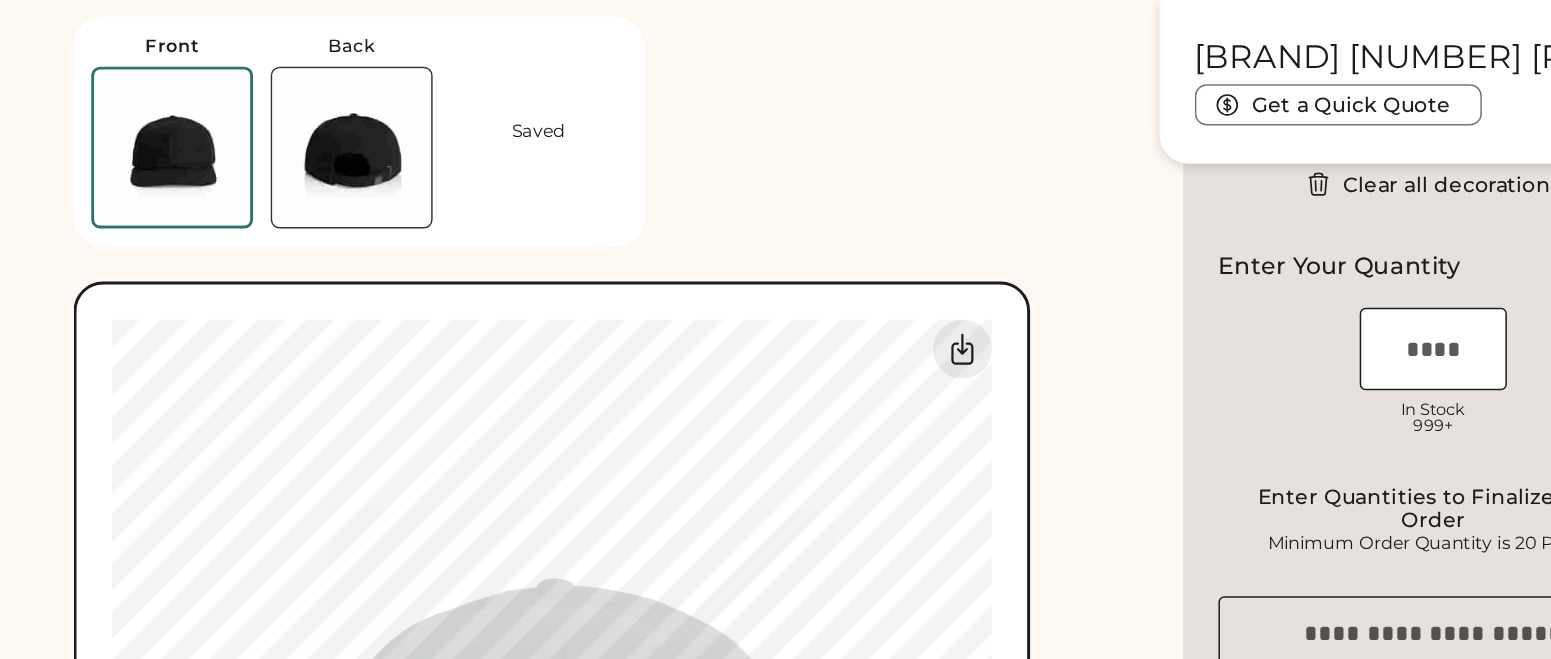 click at bounding box center [239, 101] 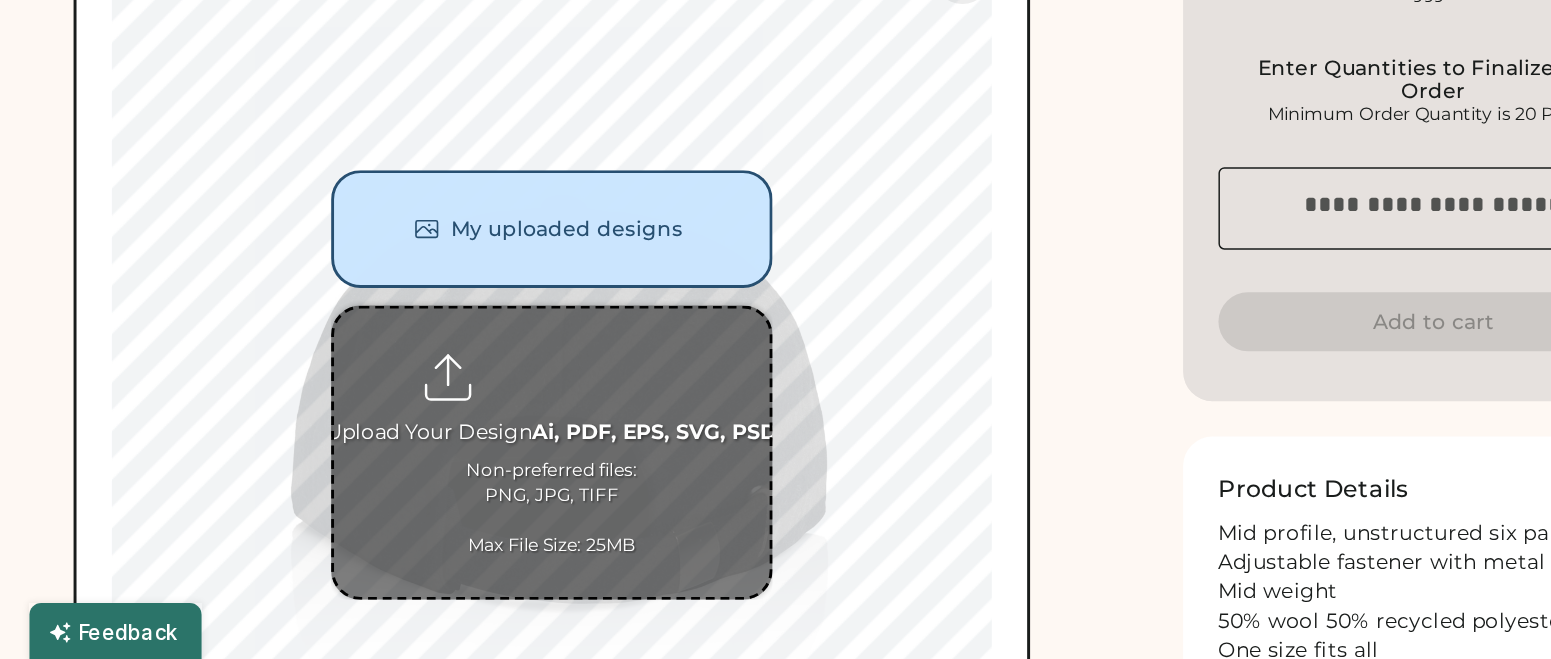 scroll, scrollTop: 635, scrollLeft: 0, axis: vertical 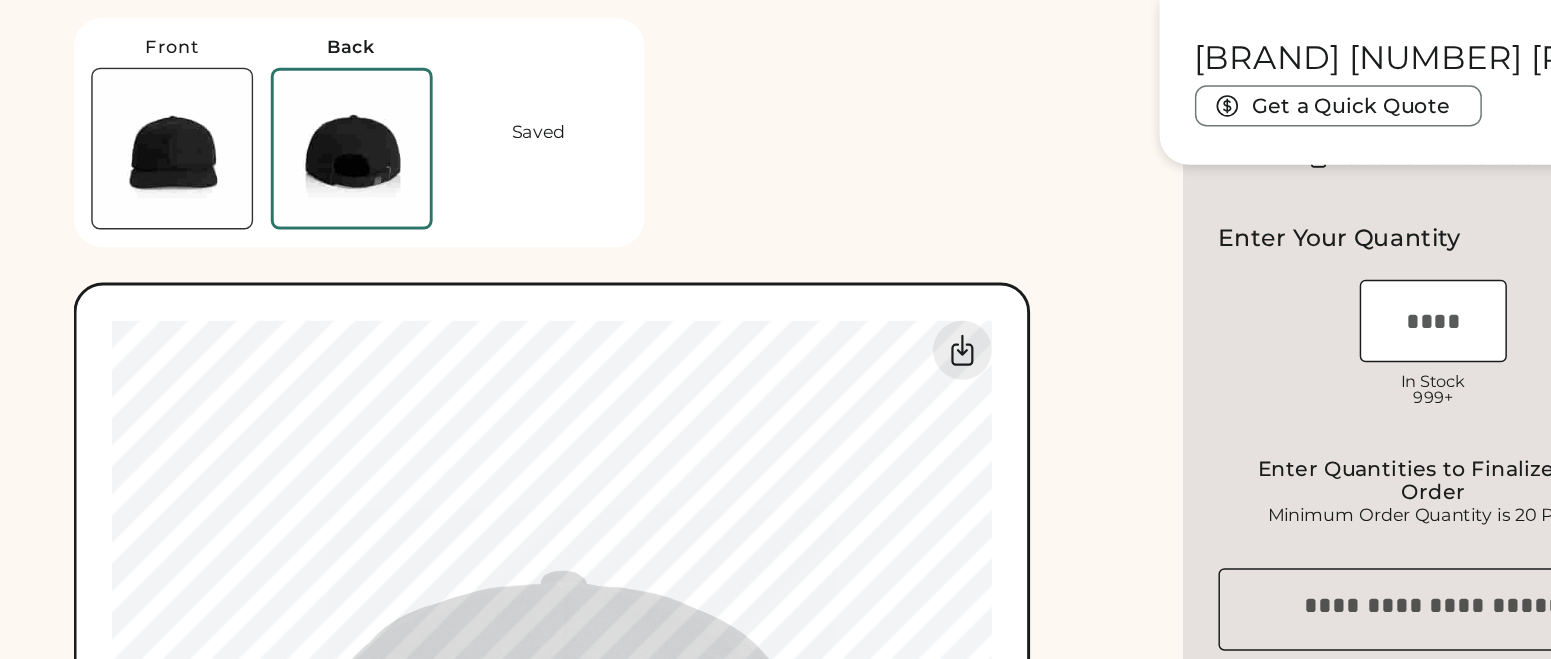 click at bounding box center [117, 101] 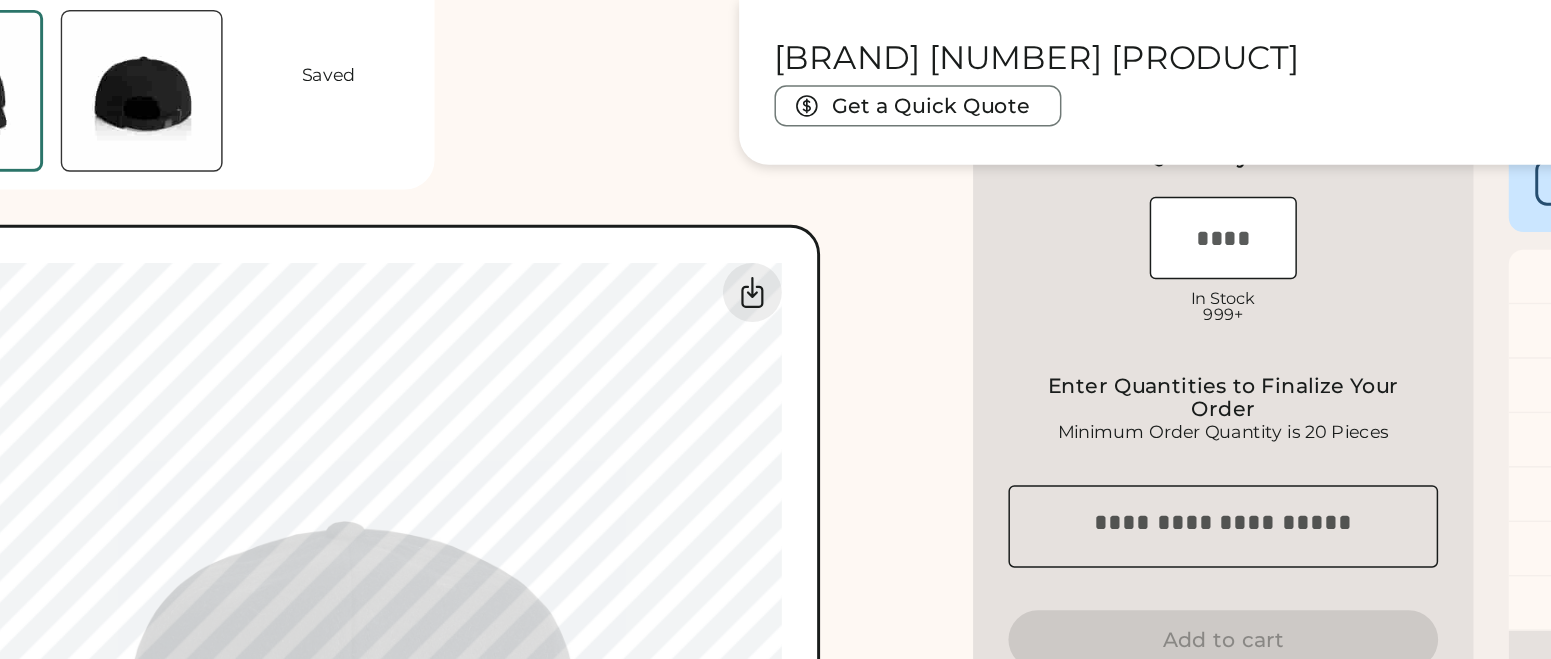 scroll, scrollTop: 628, scrollLeft: 0, axis: vertical 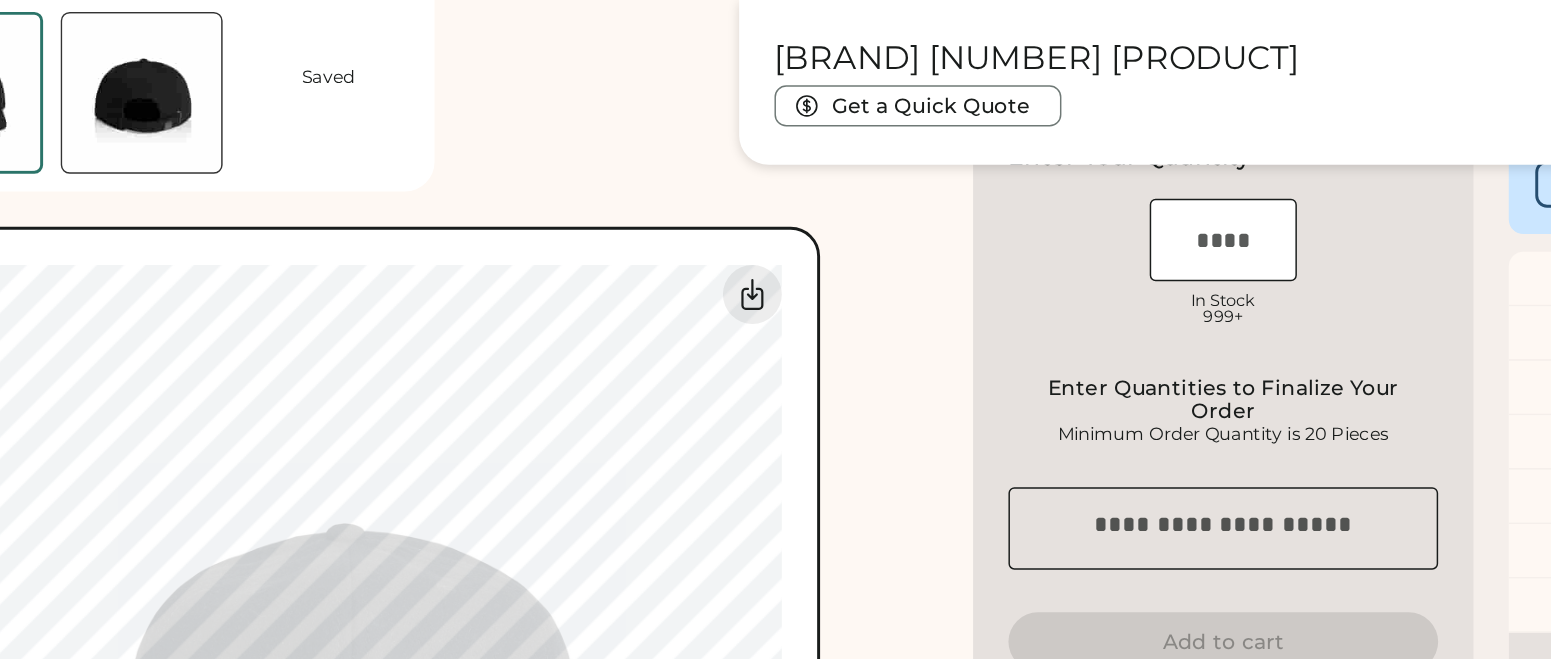 click at bounding box center [239, 63] 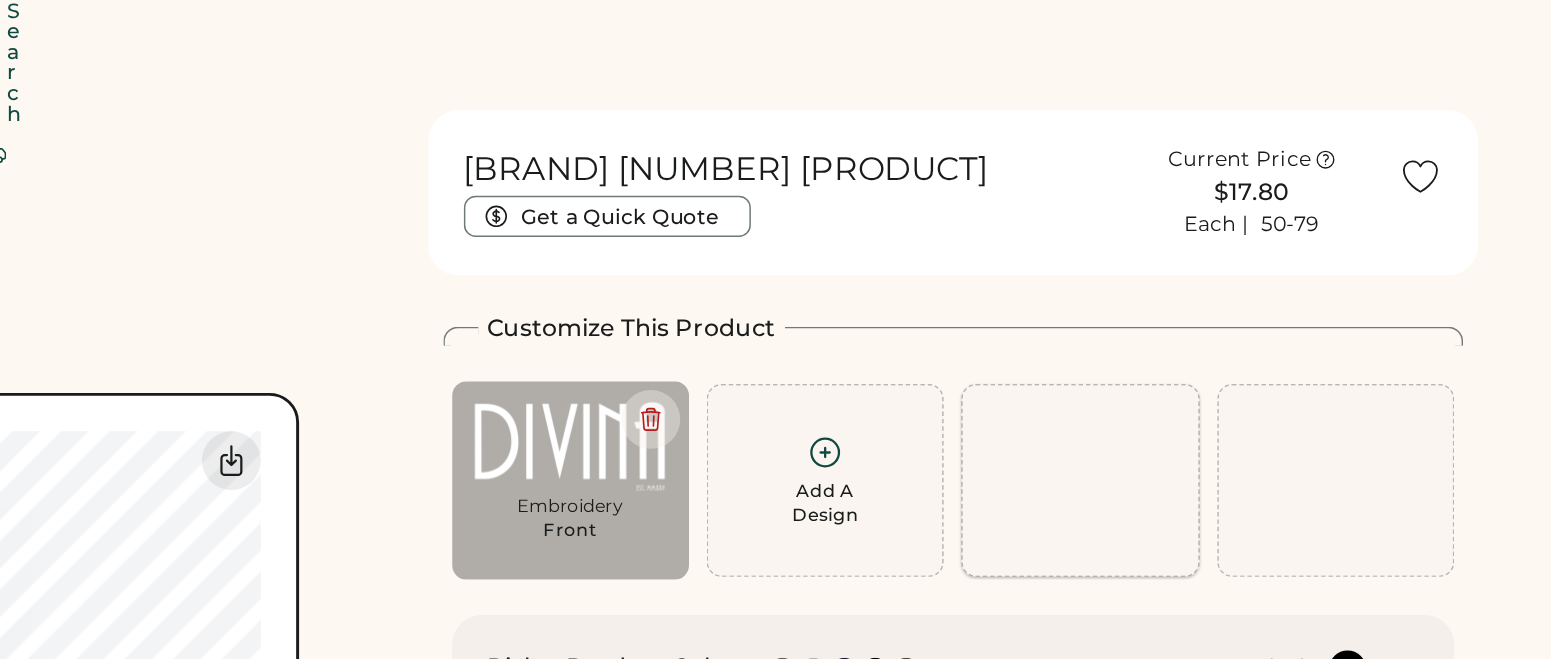 scroll, scrollTop: 0, scrollLeft: 0, axis: both 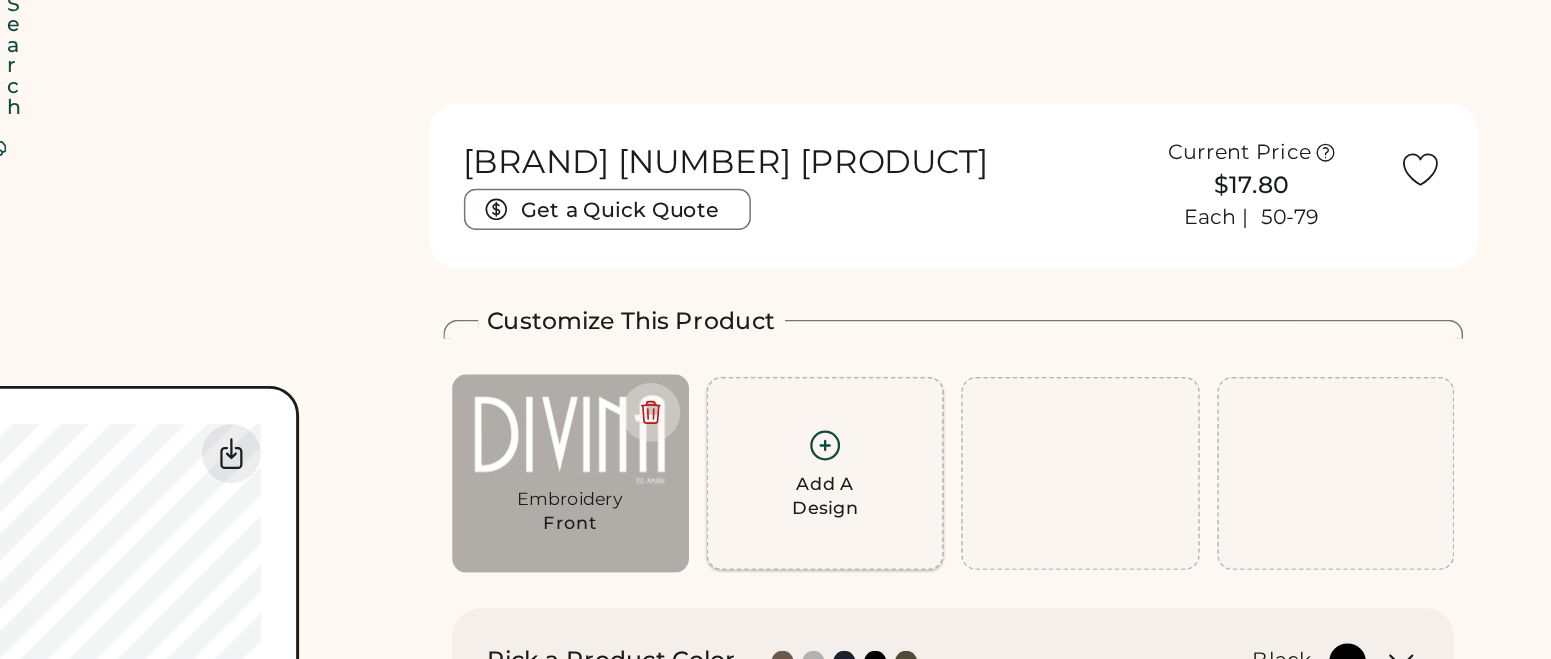 click on "Add A
Design" at bounding box center (1057, 326) 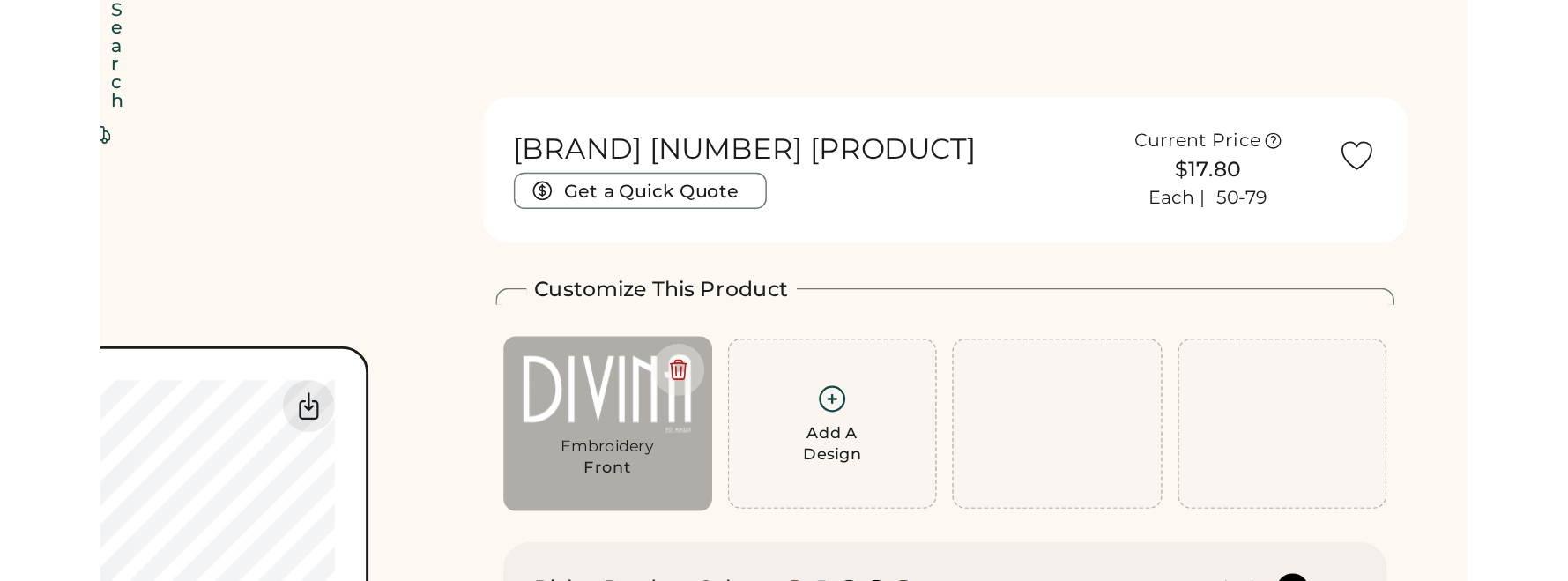scroll, scrollTop: 0, scrollLeft: 0, axis: both 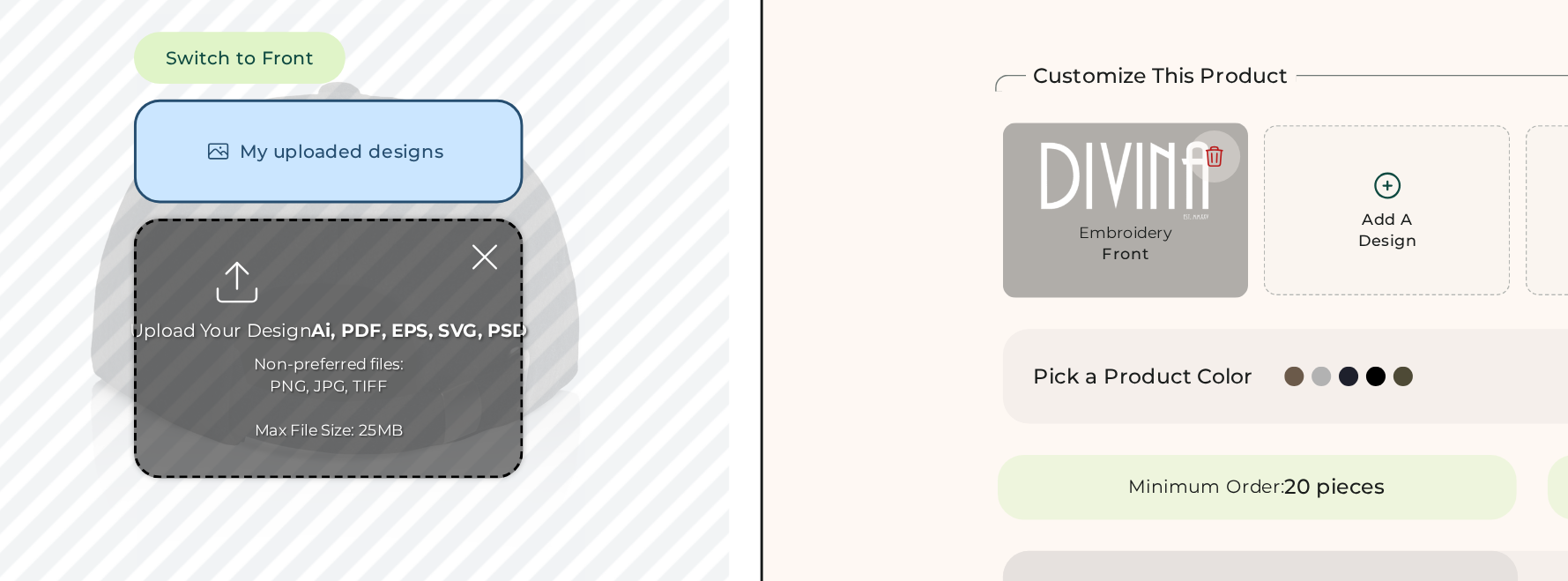 click on "Switch to Front" at bounding box center [290, 182] 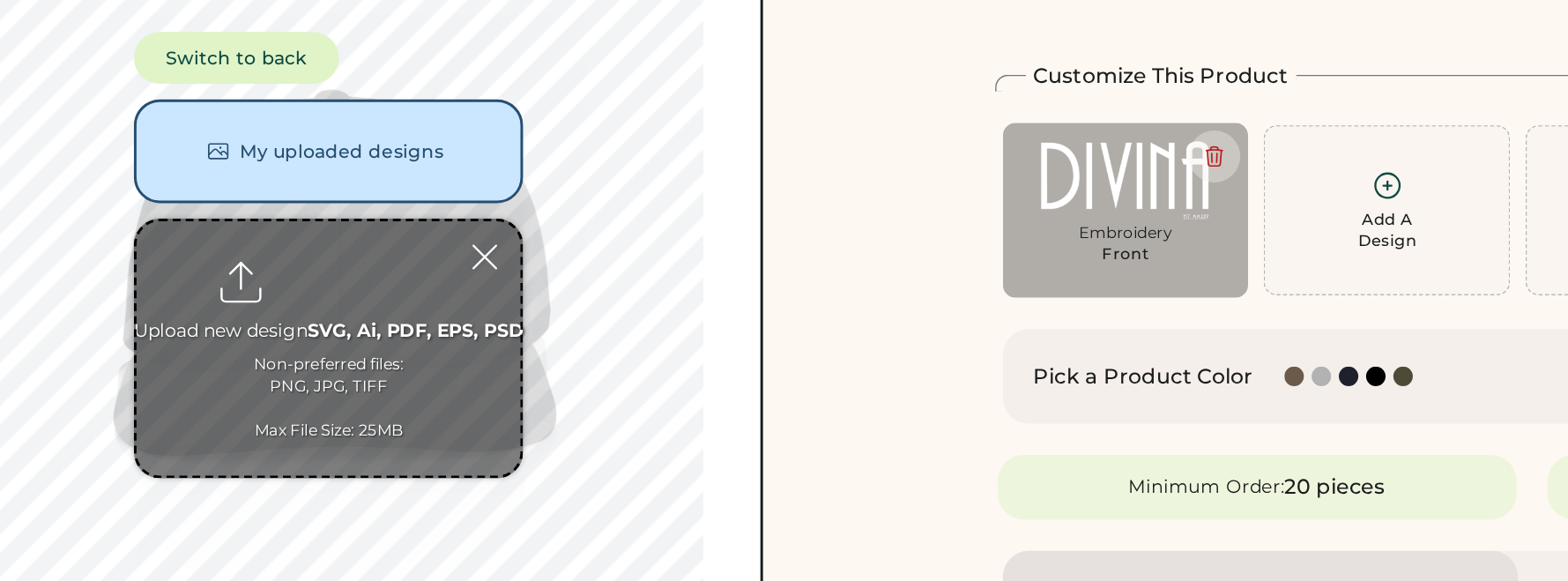 click on "Switch to back" at bounding box center [287, 182] 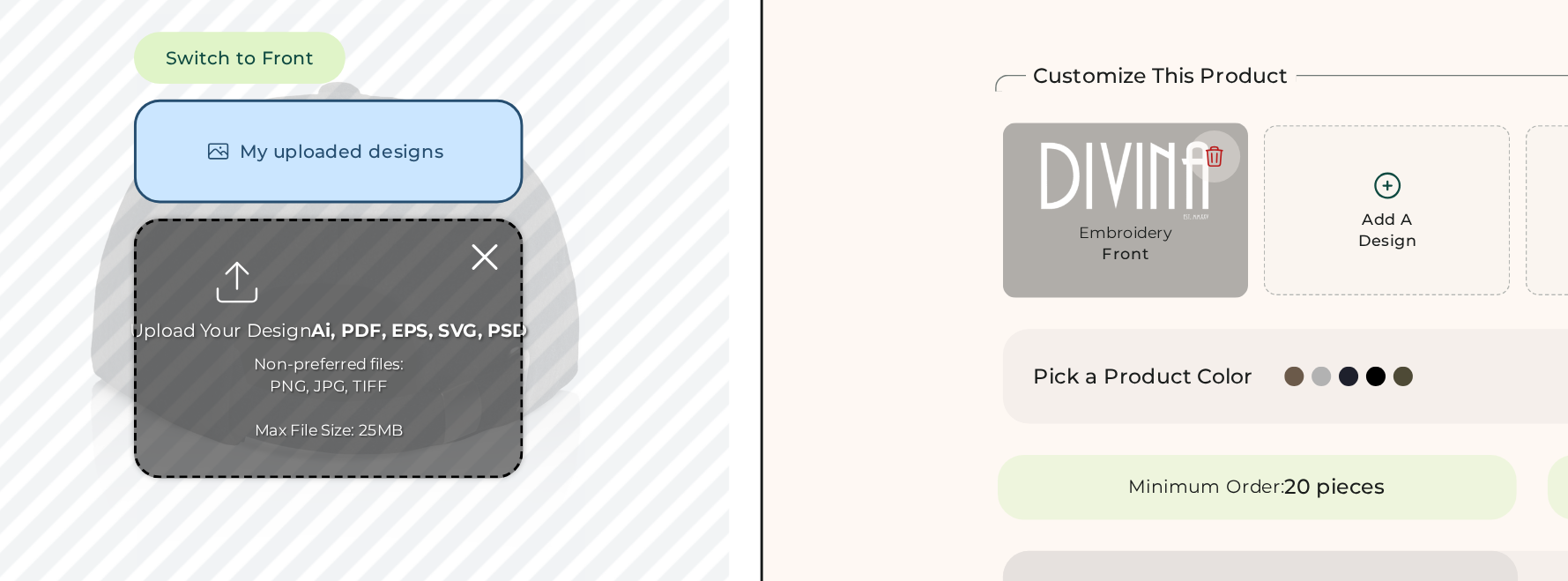 click at bounding box center (457, 317) 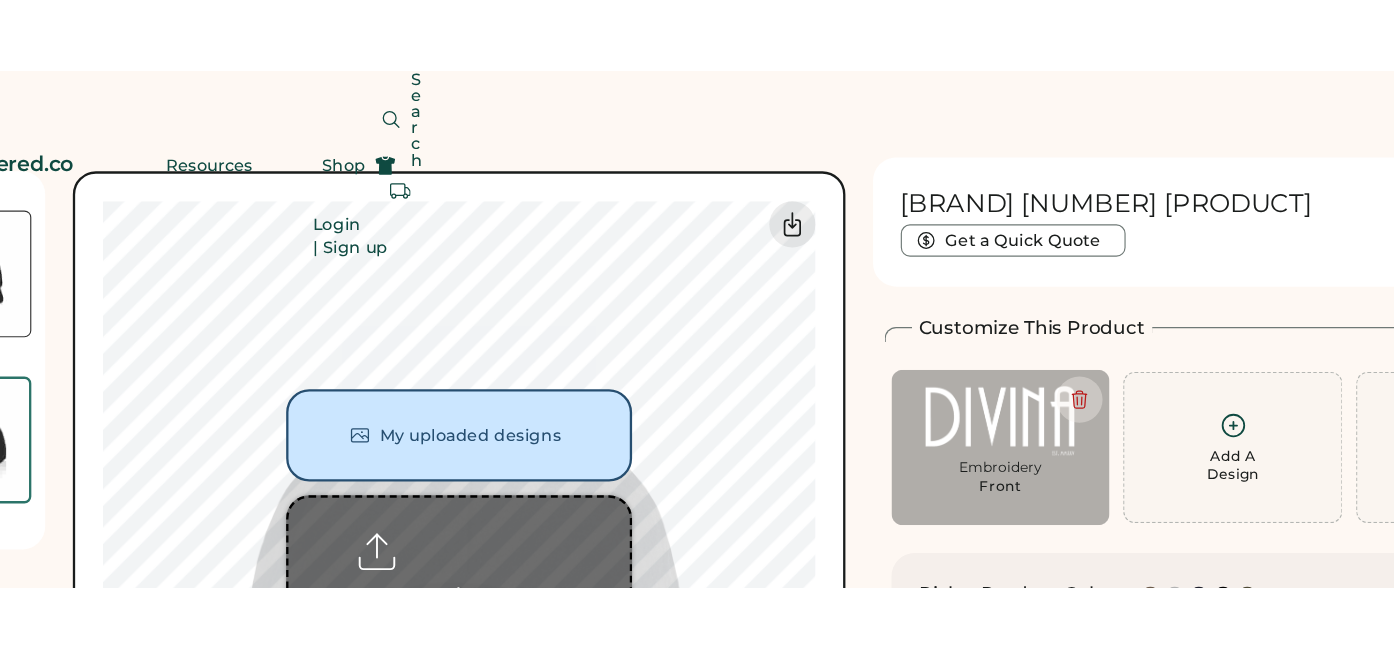 scroll, scrollTop: 0, scrollLeft: 0, axis: both 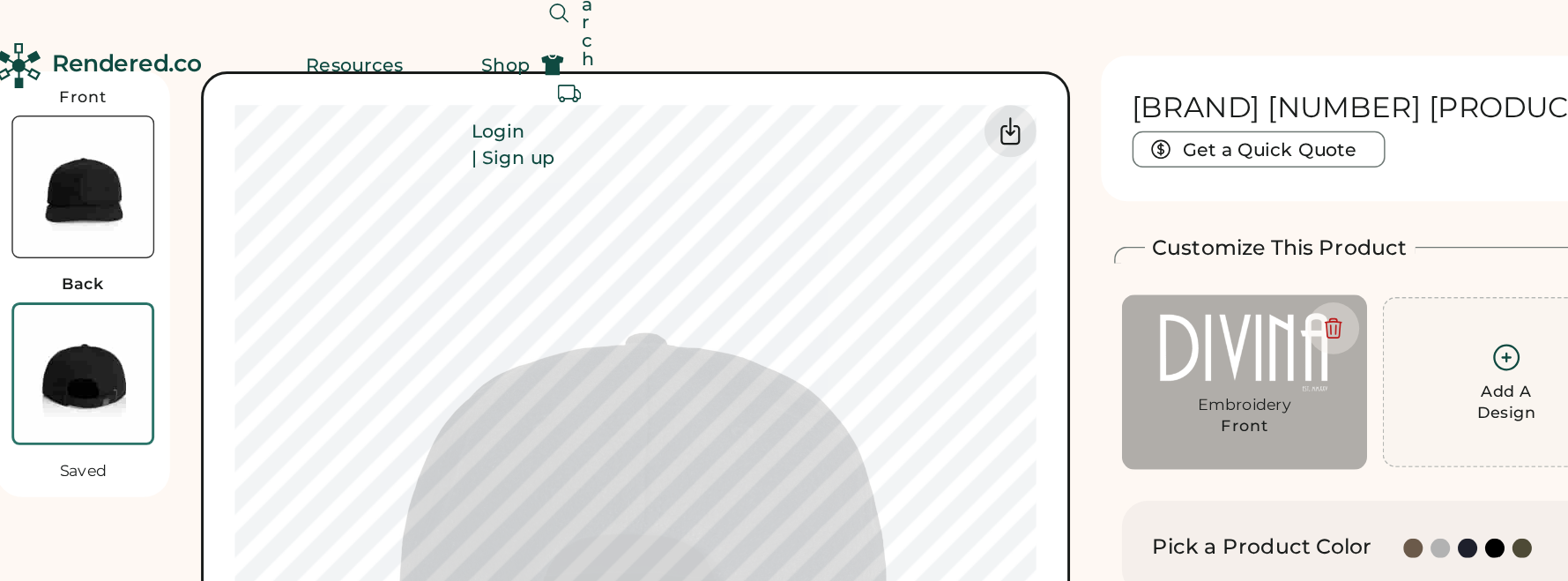 click at bounding box center (103, 155) 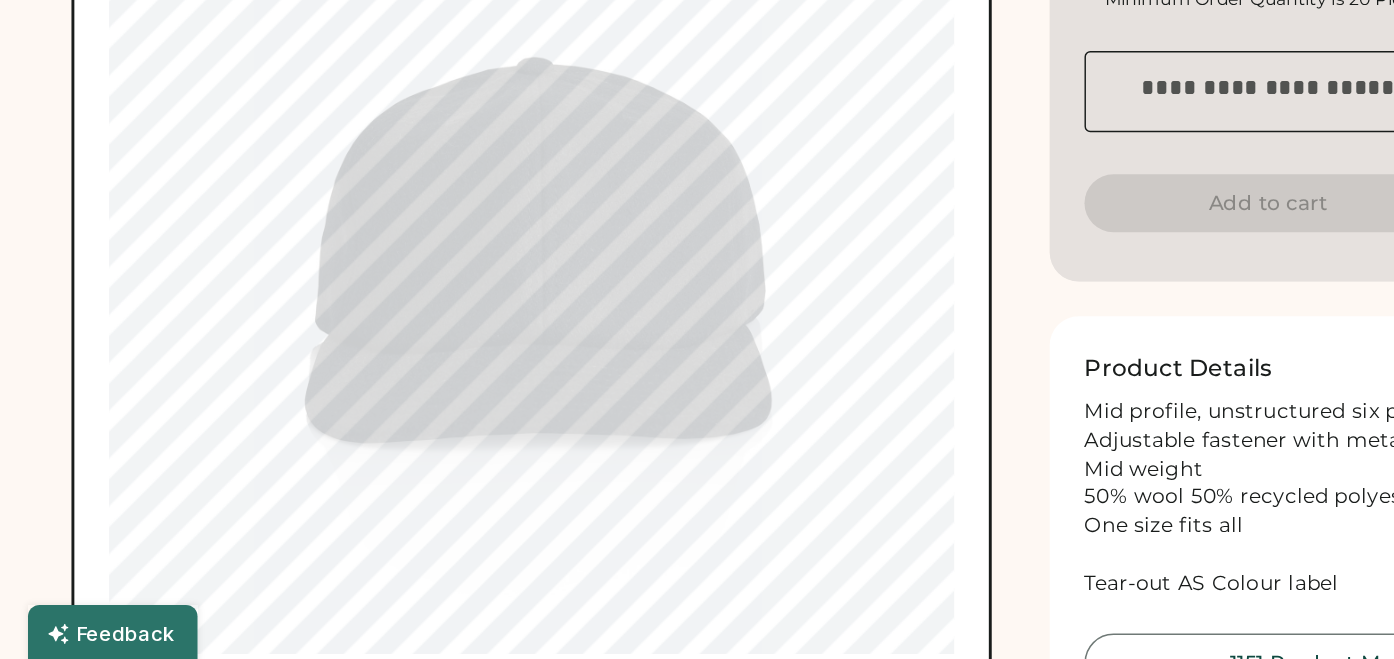 scroll, scrollTop: 747, scrollLeft: 0, axis: vertical 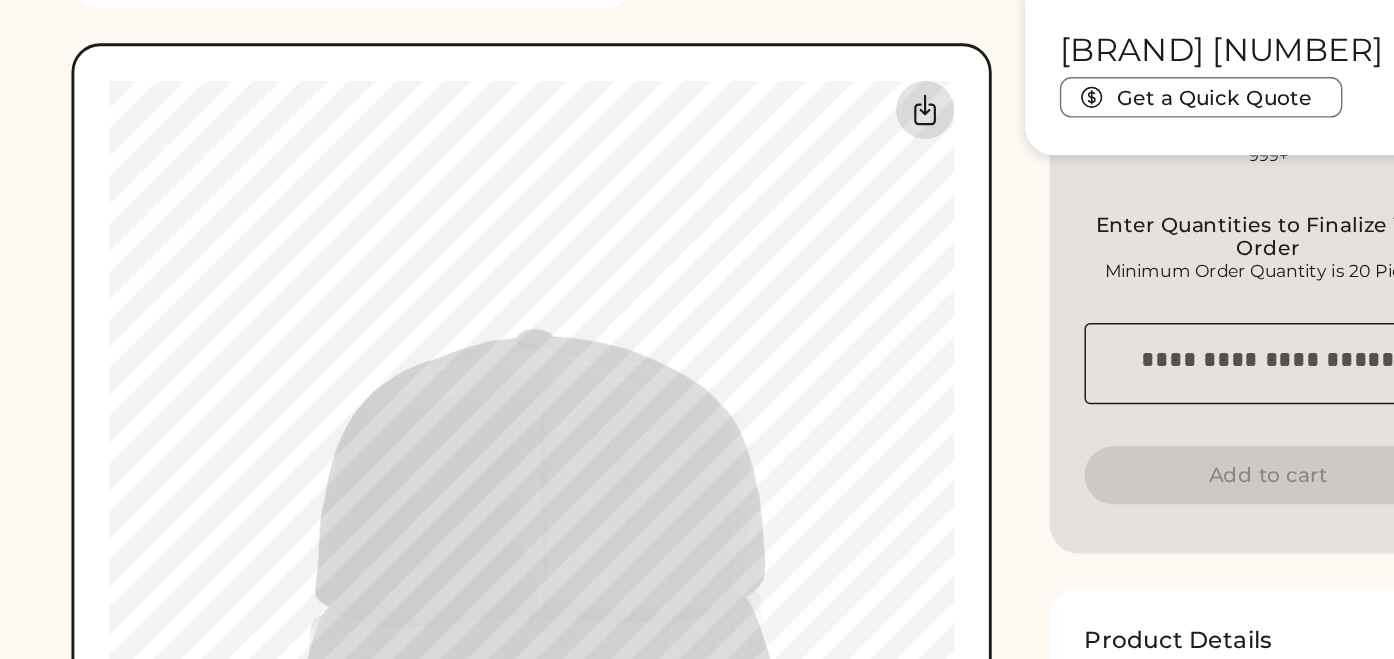 click at bounding box center (639, 81) 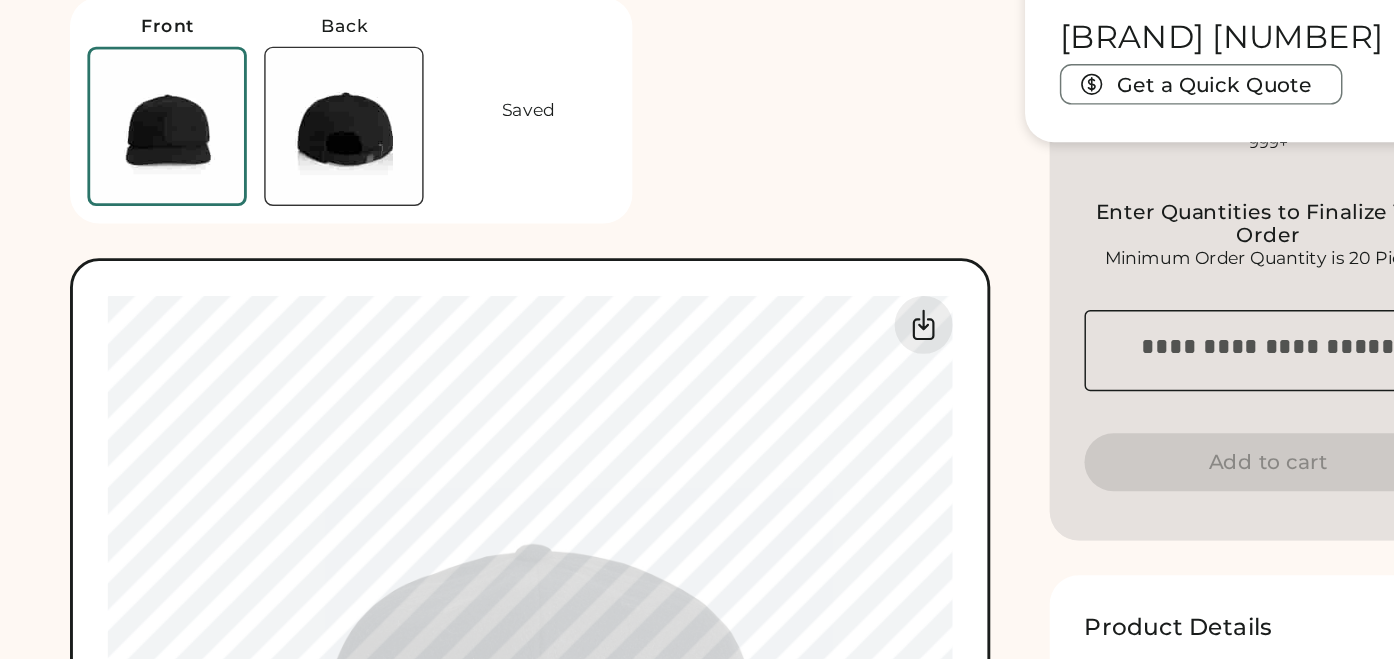 scroll, scrollTop: 324, scrollLeft: 0, axis: vertical 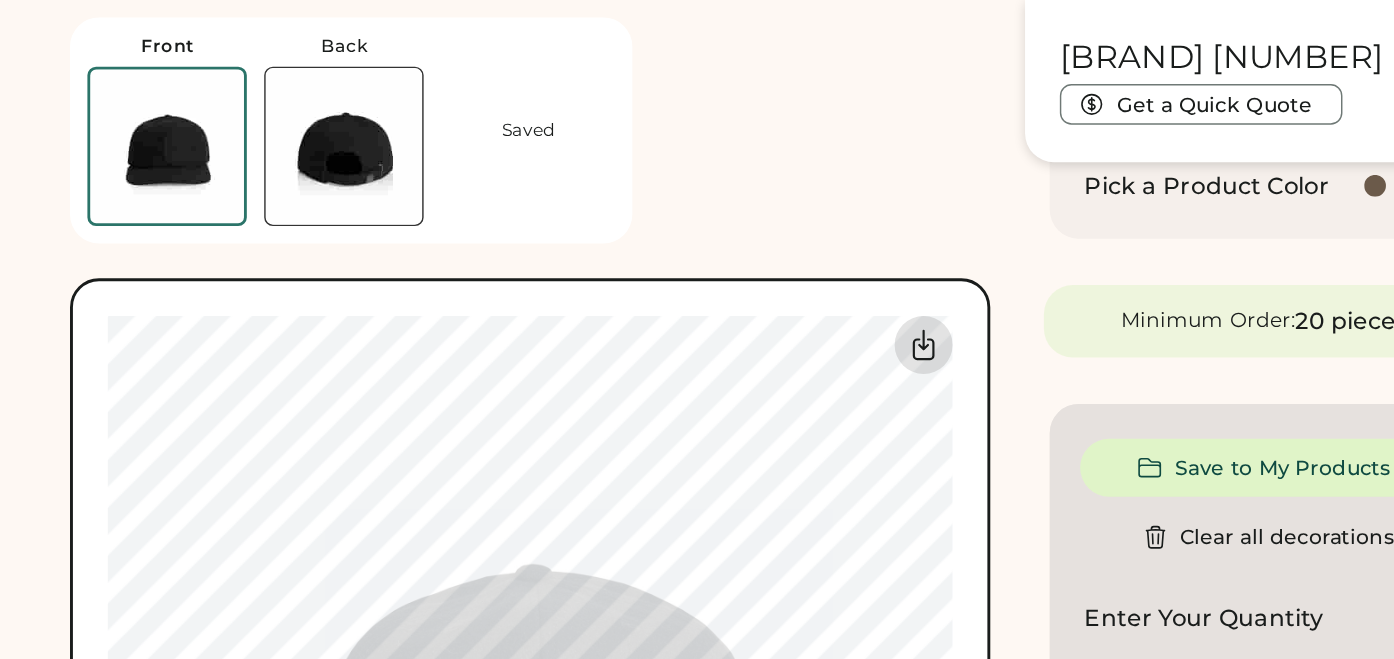 click at bounding box center [638, 238] 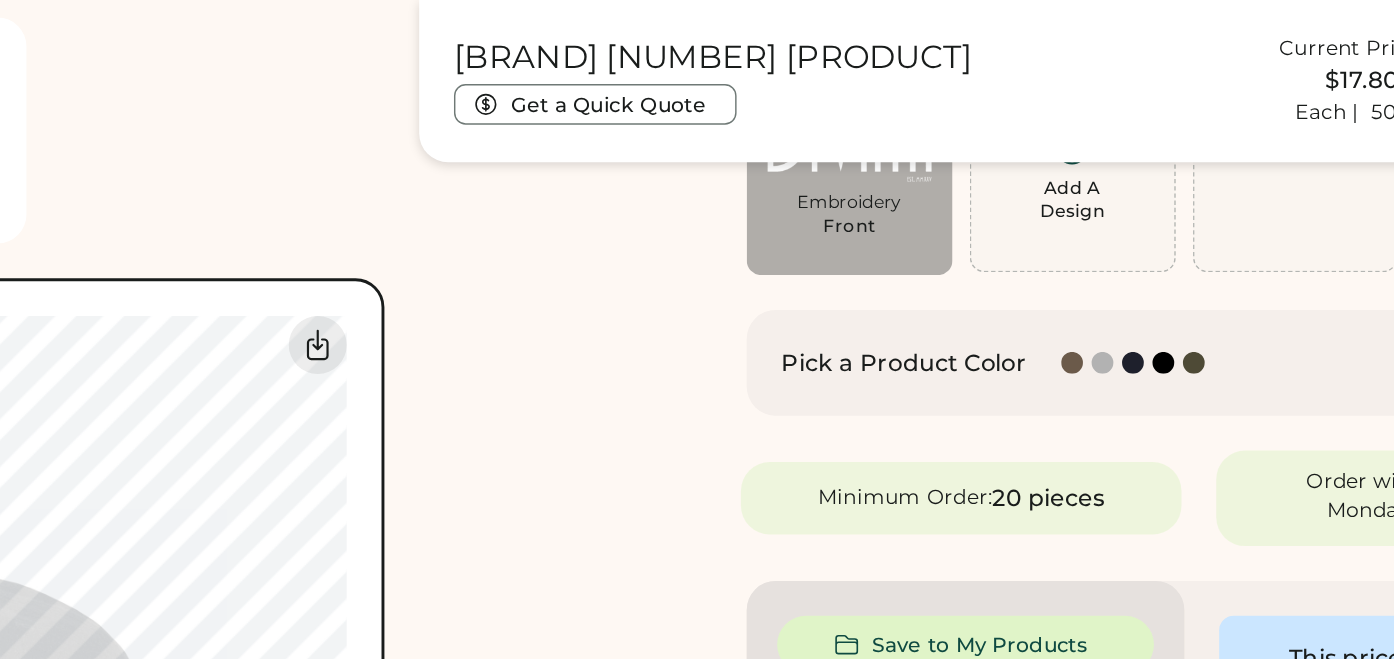 scroll, scrollTop: 200, scrollLeft: 0, axis: vertical 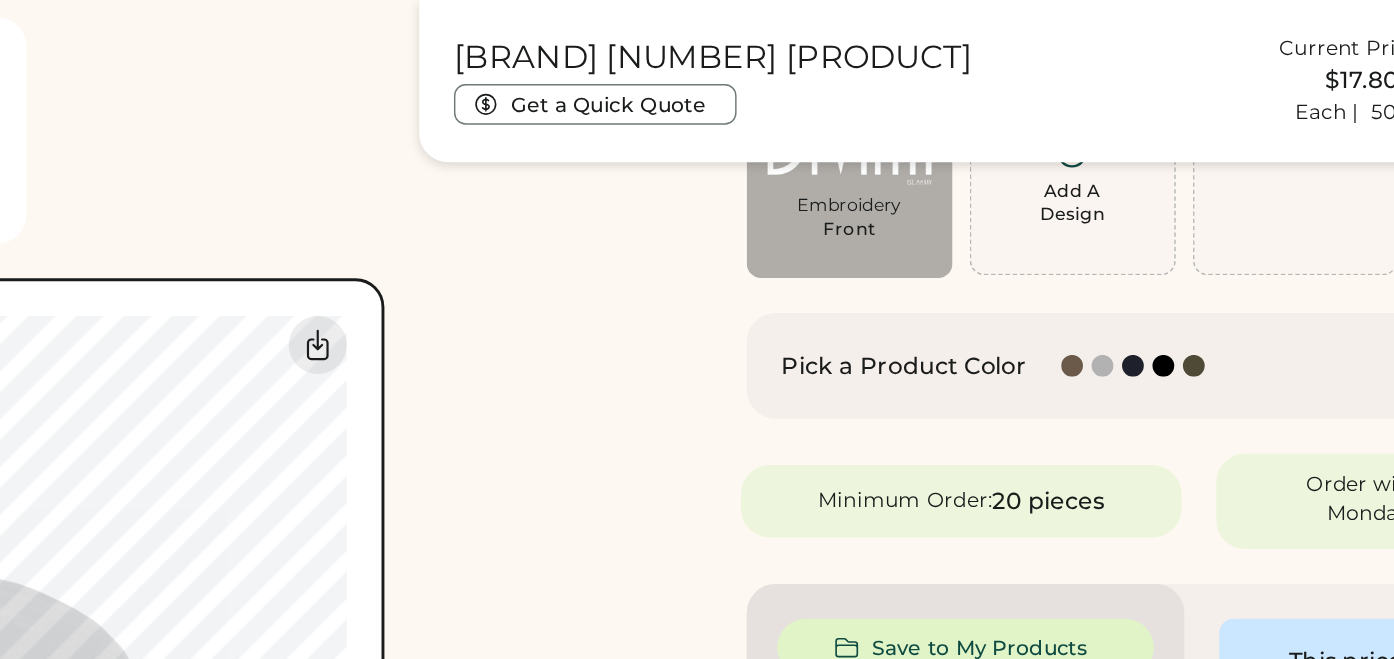 click at bounding box center [991, 252] 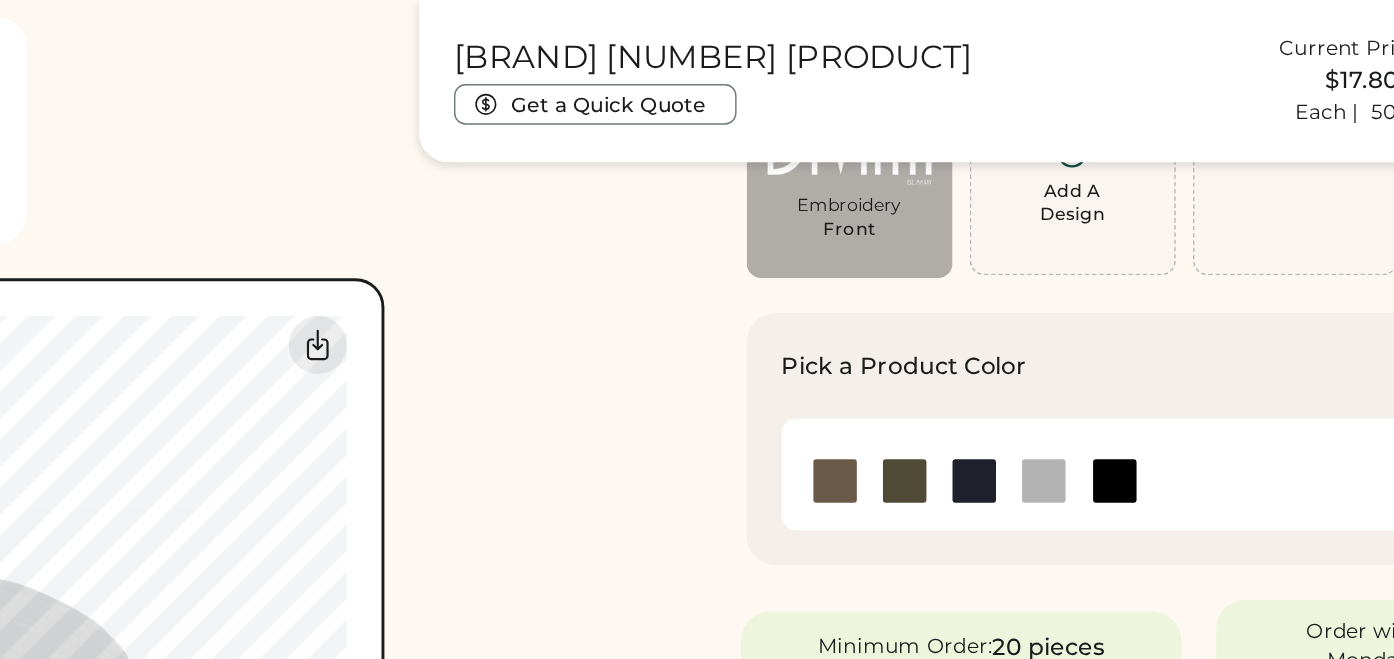 click at bounding box center (882, 332) 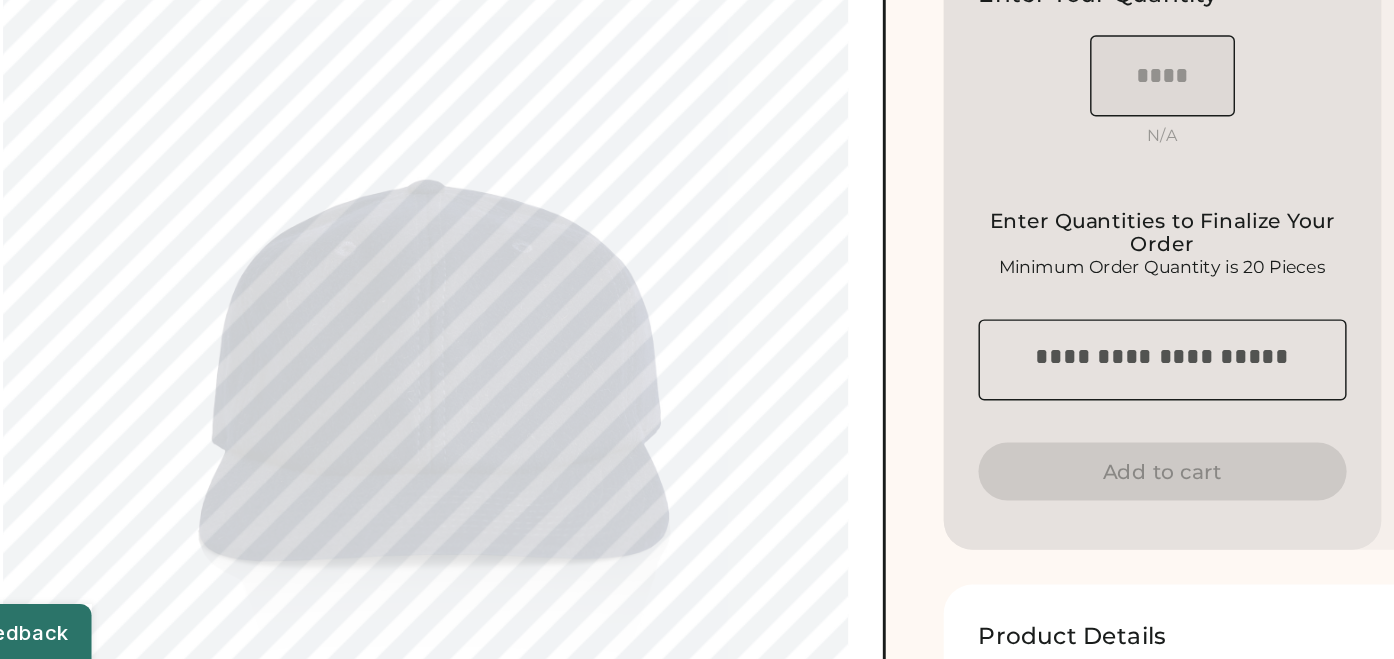 scroll, scrollTop: 656, scrollLeft: 0, axis: vertical 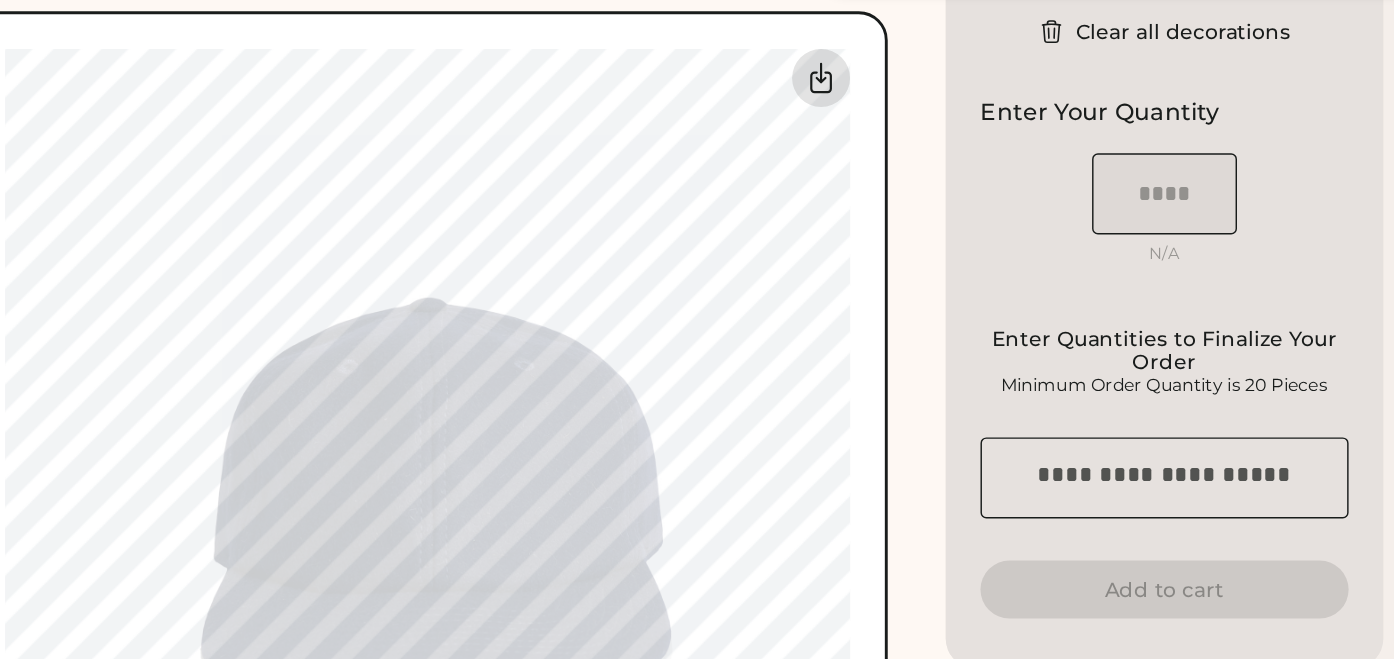 click at bounding box center (639, 172) 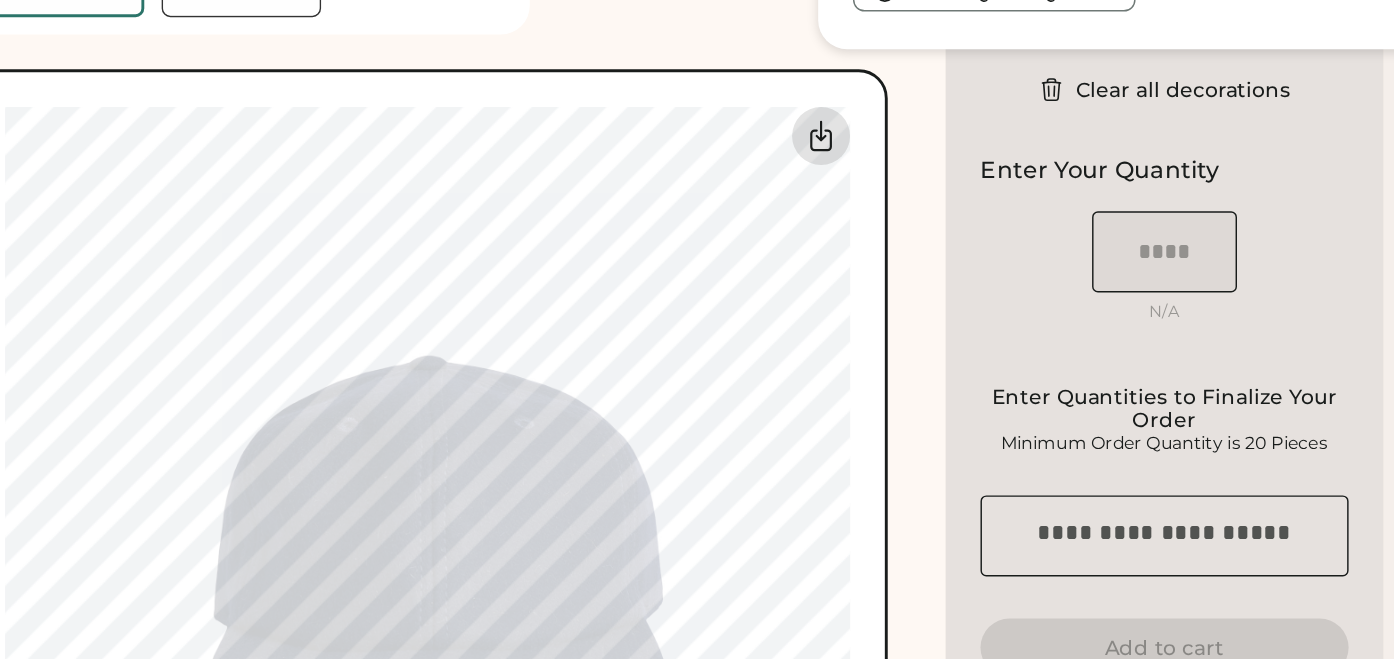 click at bounding box center (639, 172) 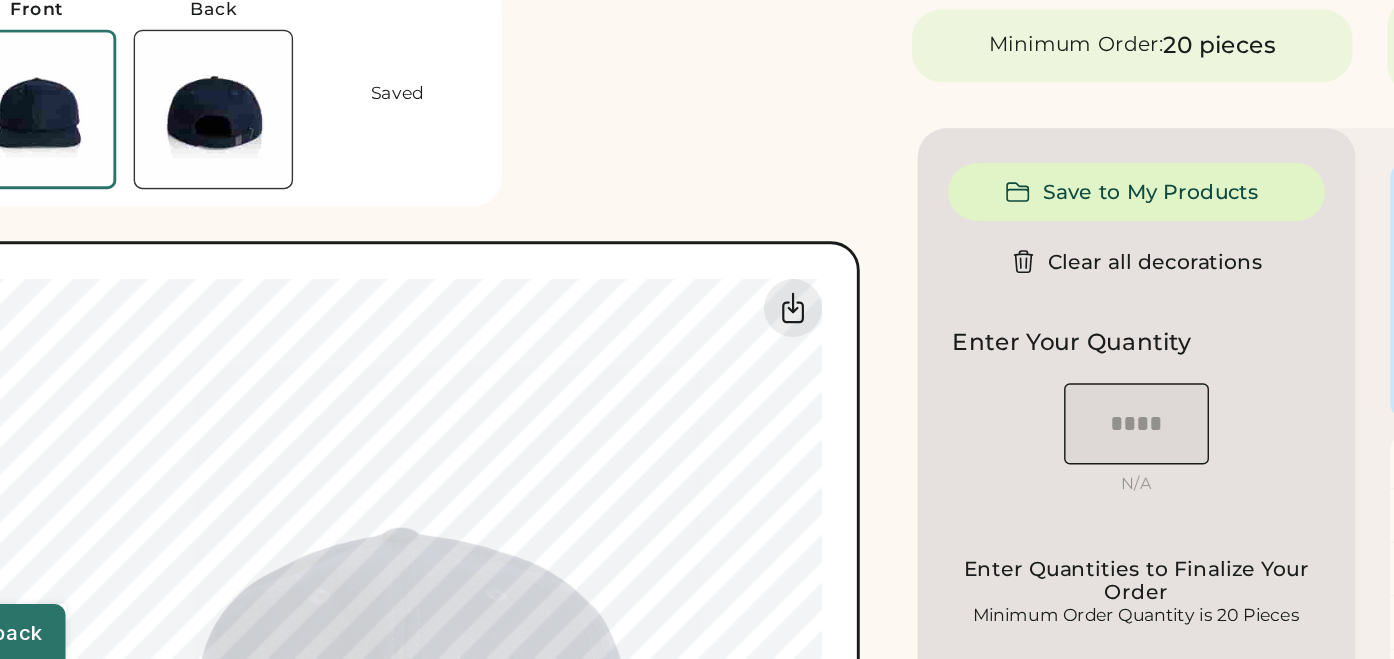scroll, scrollTop: 412, scrollLeft: 0, axis: vertical 